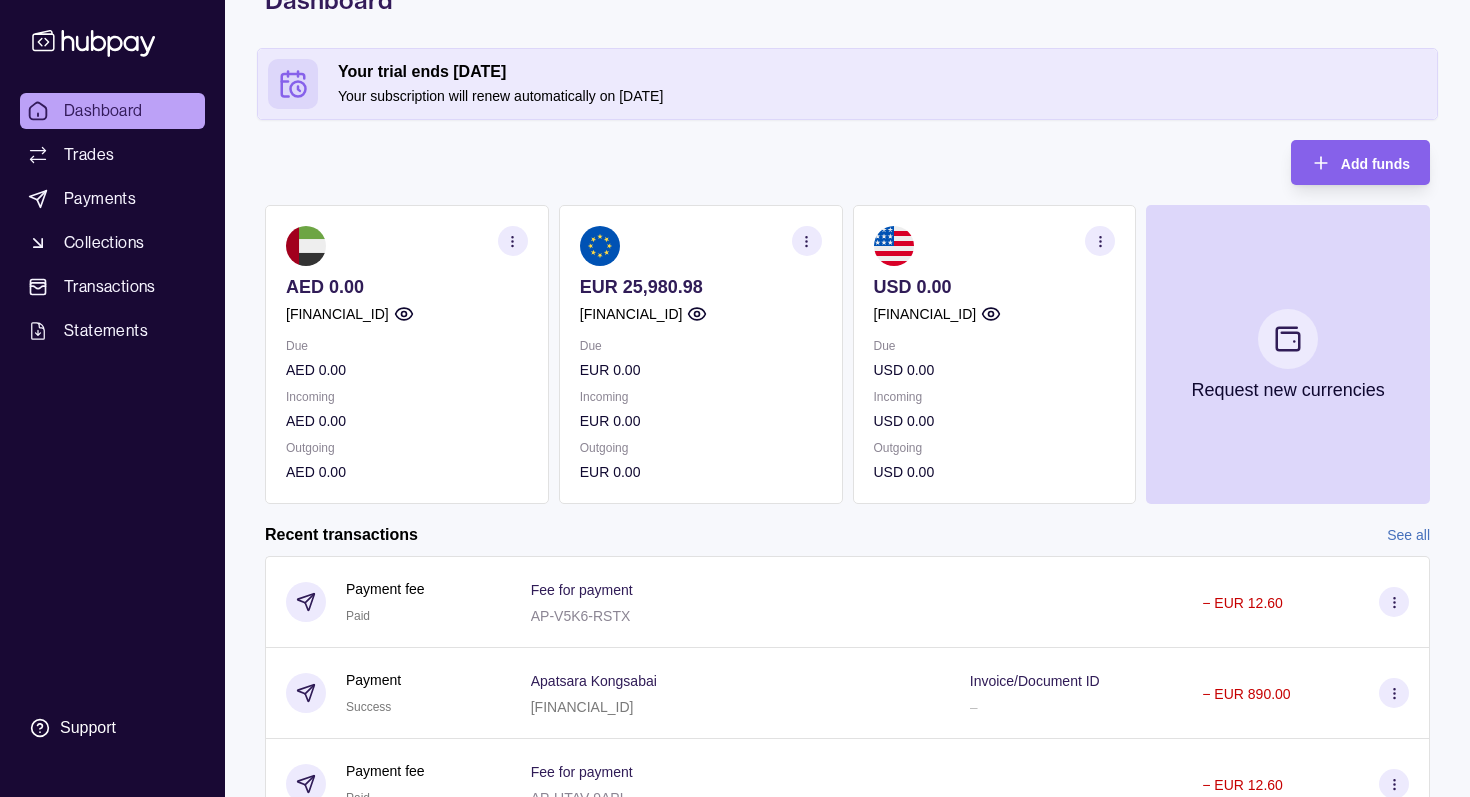scroll, scrollTop: 120, scrollLeft: 0, axis: vertical 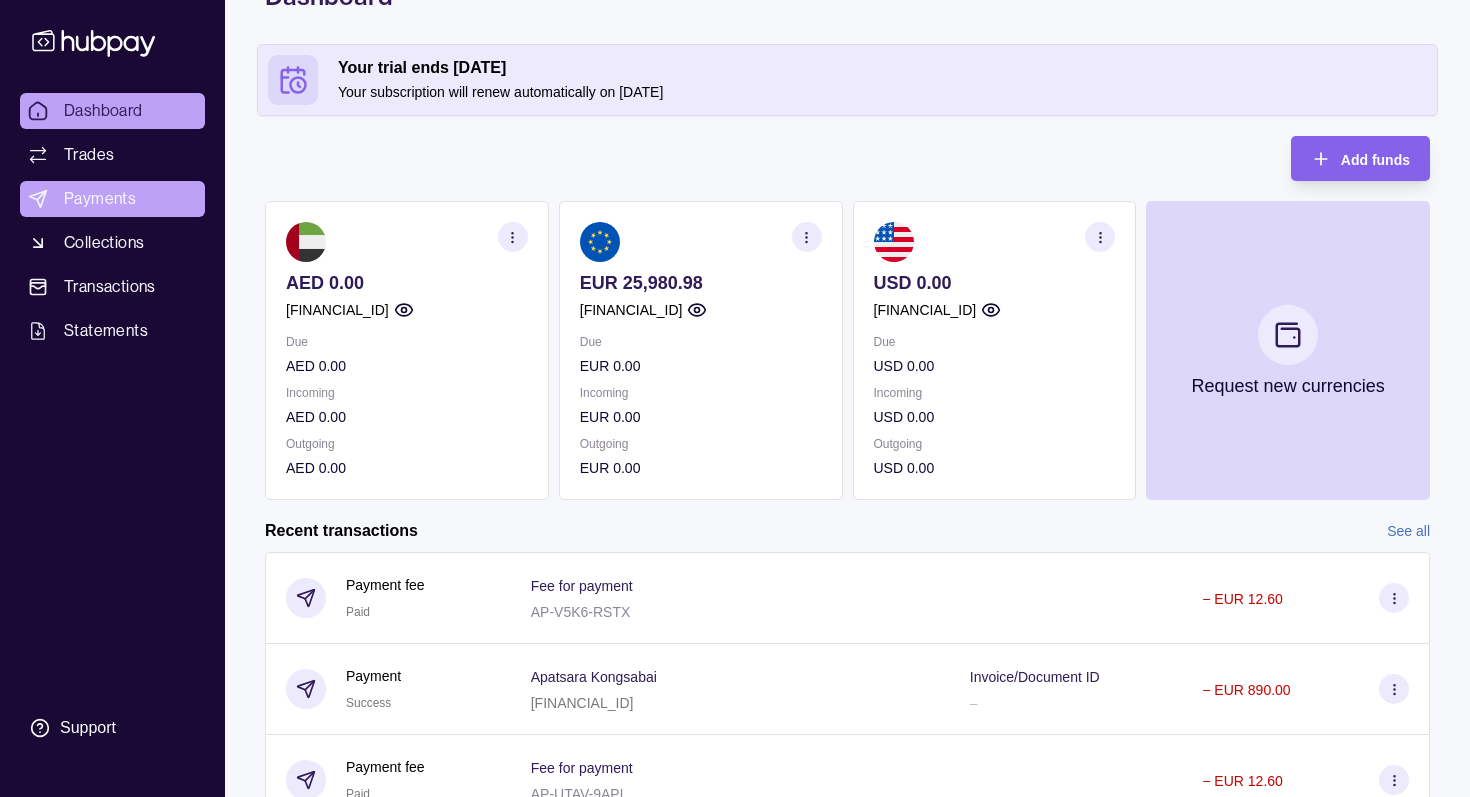 click on "Payments" at bounding box center (100, 199) 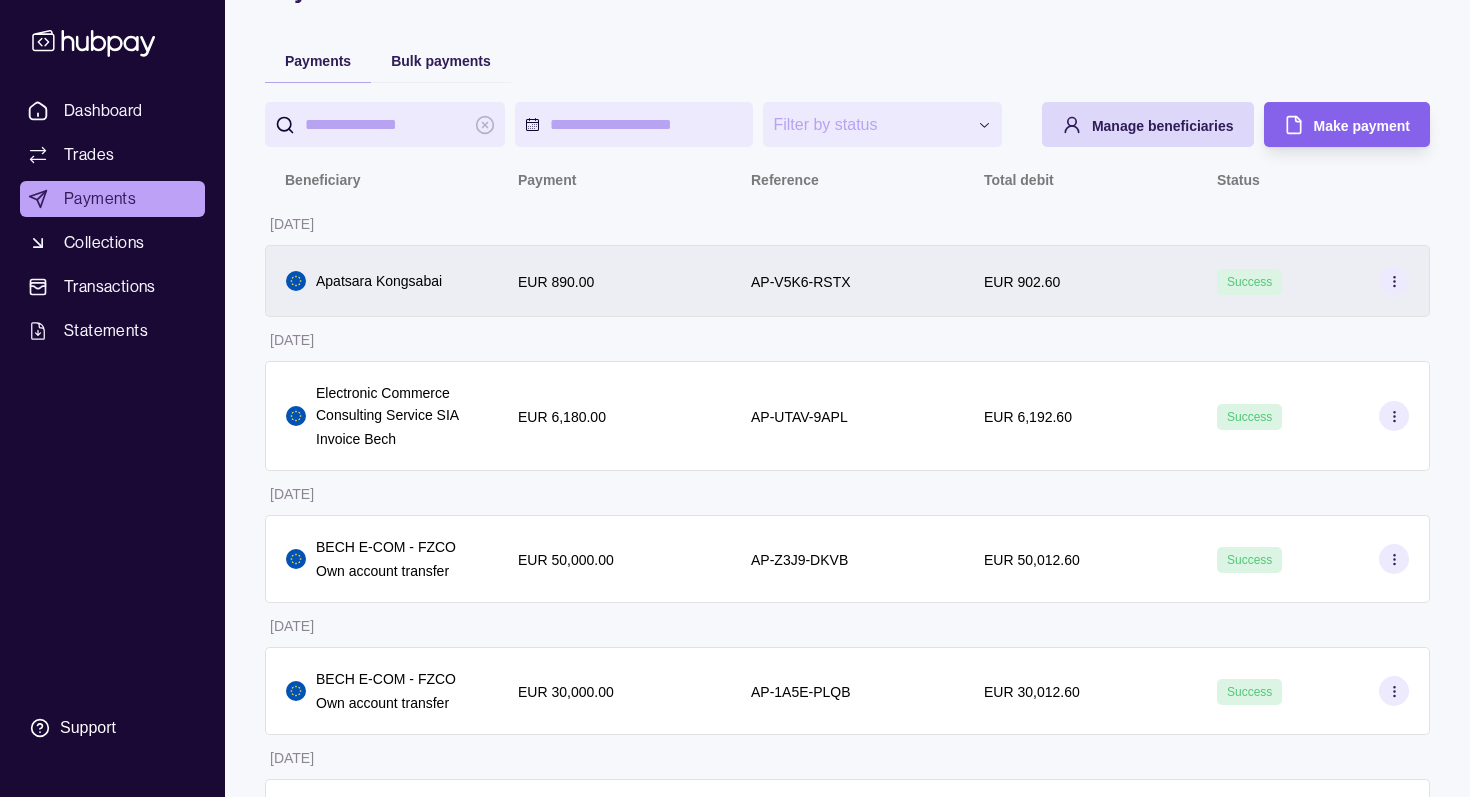 scroll, scrollTop: 129, scrollLeft: 0, axis: vertical 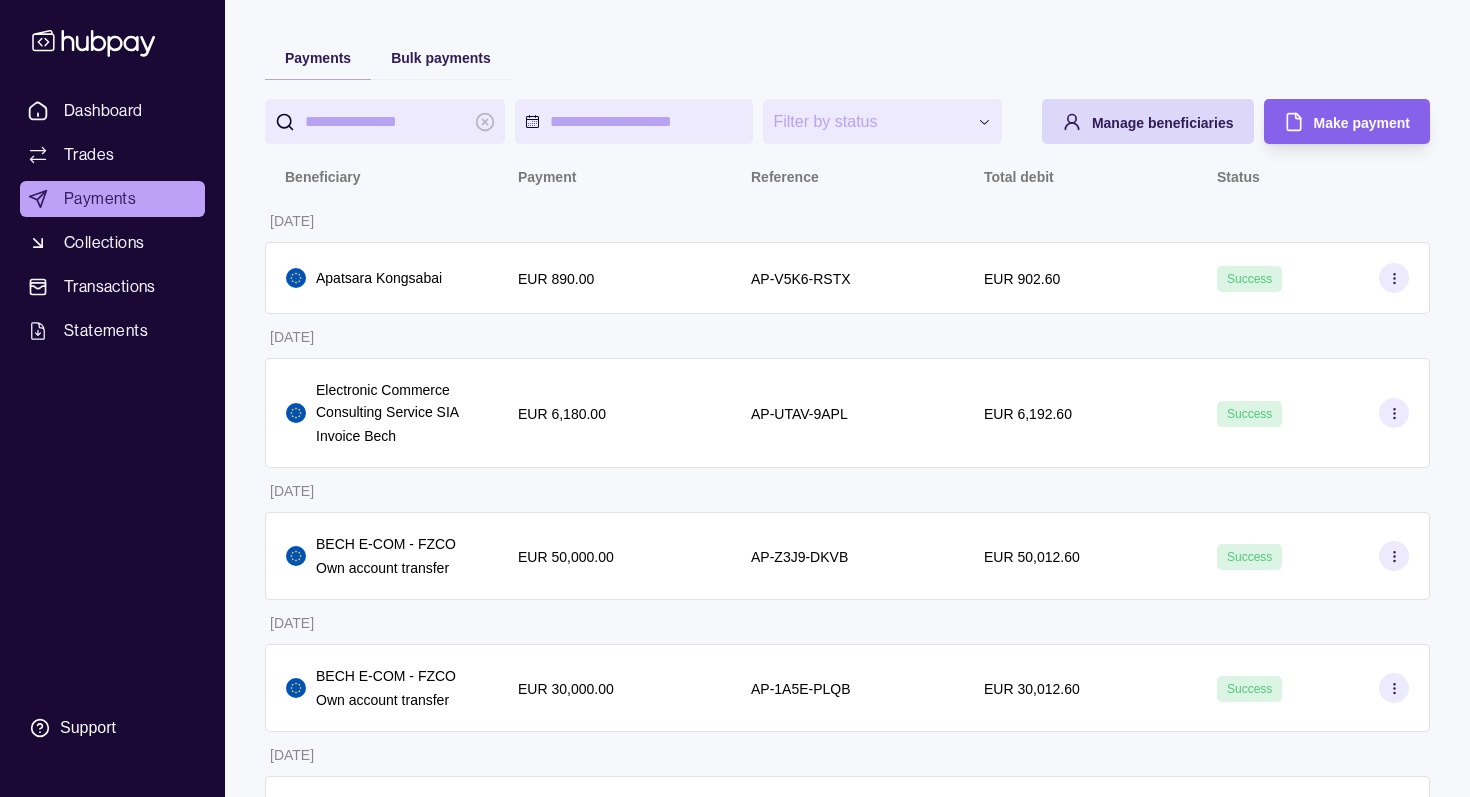 click on "Beneficiary" at bounding box center (322, 177) 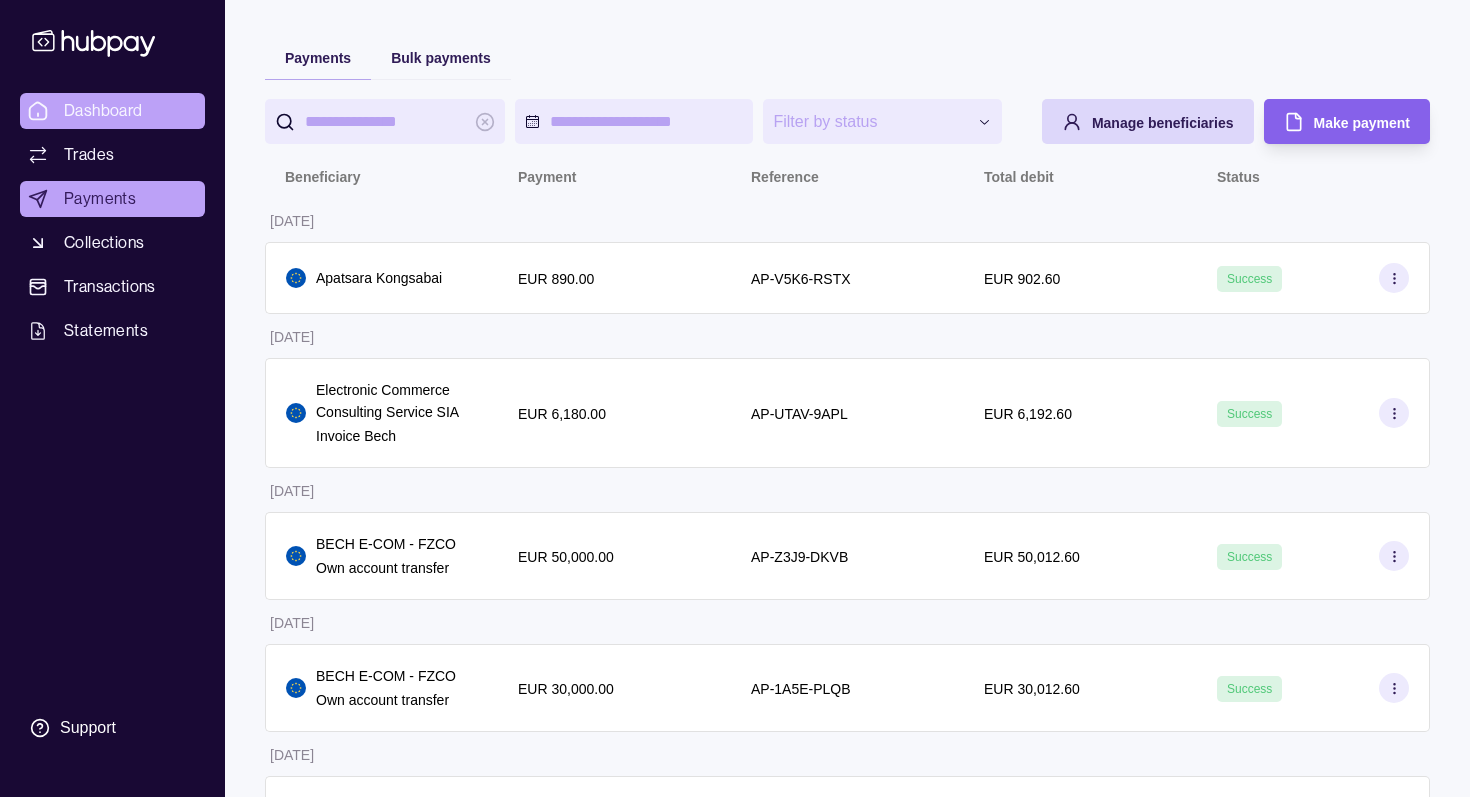 click on "Dashboard" at bounding box center (112, 111) 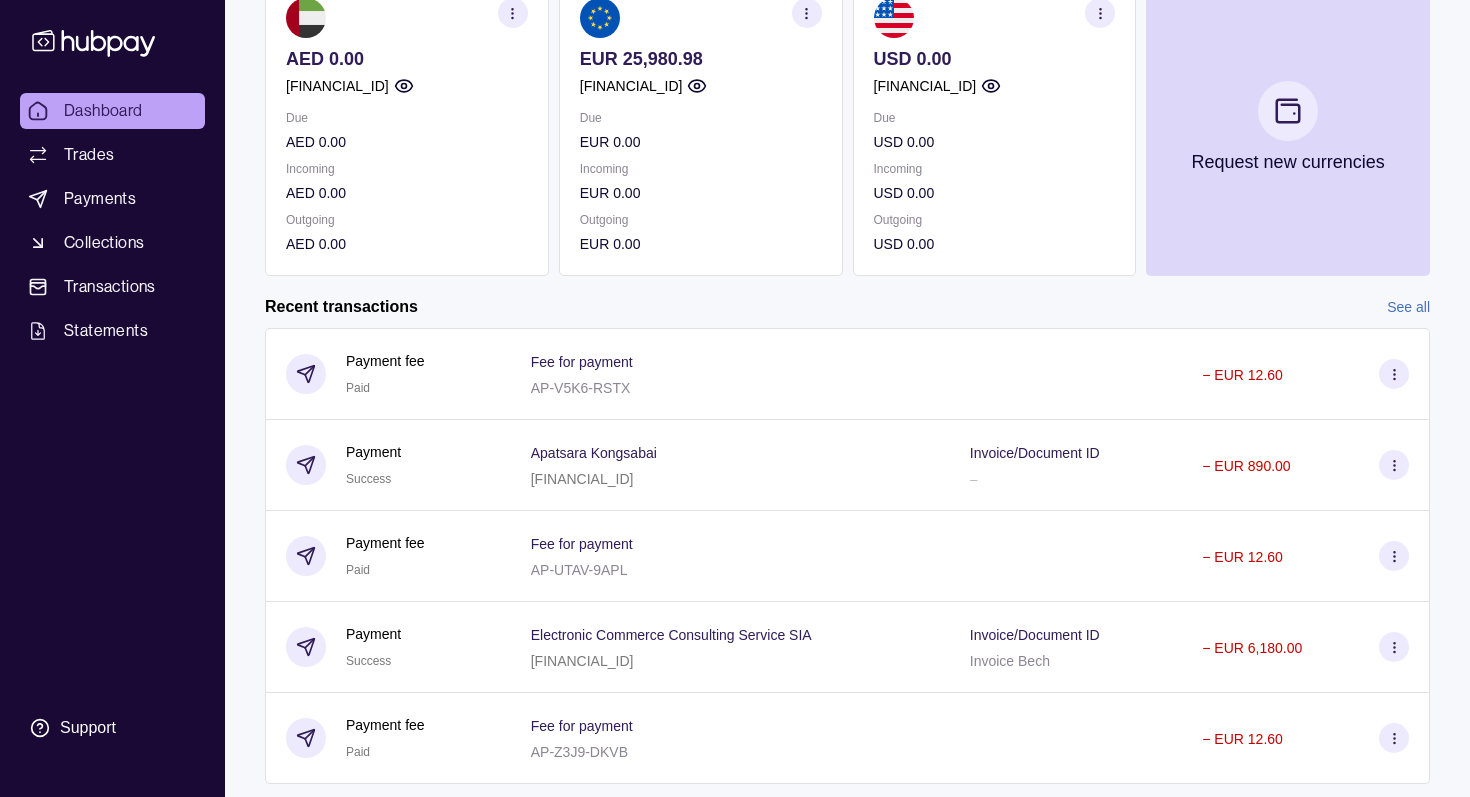 scroll, scrollTop: 395, scrollLeft: 0, axis: vertical 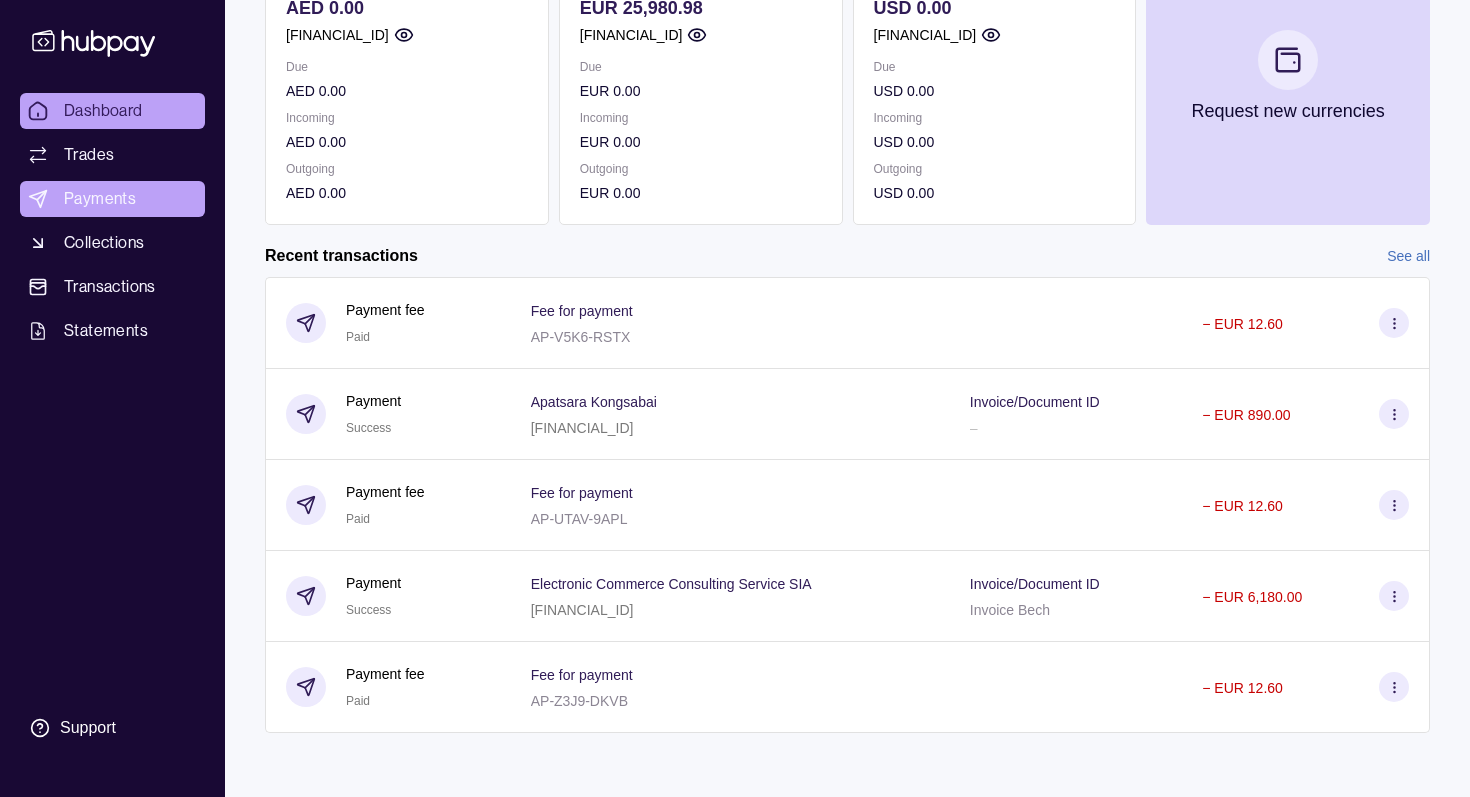 click on "Payments" at bounding box center [112, 199] 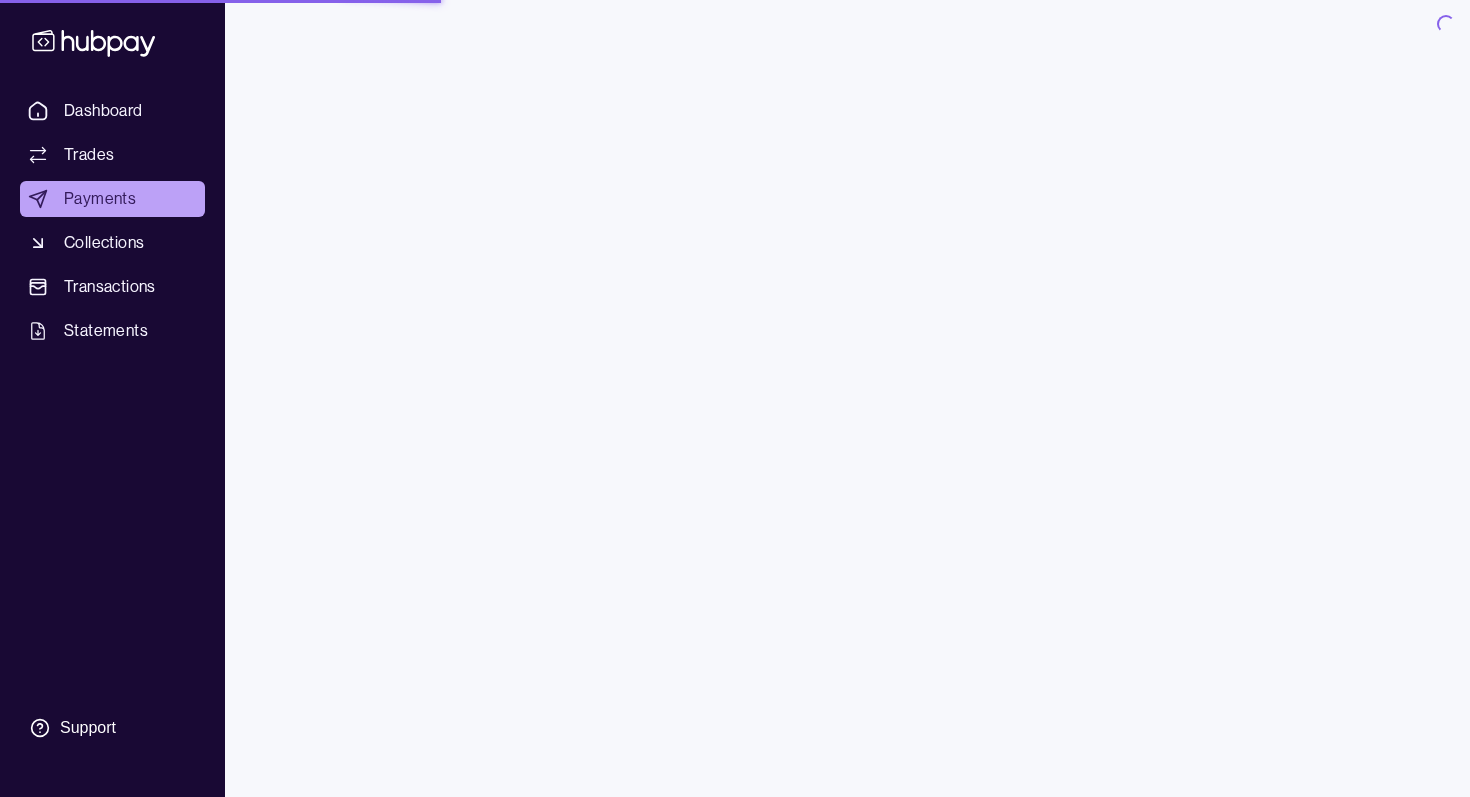 scroll, scrollTop: 0, scrollLeft: 0, axis: both 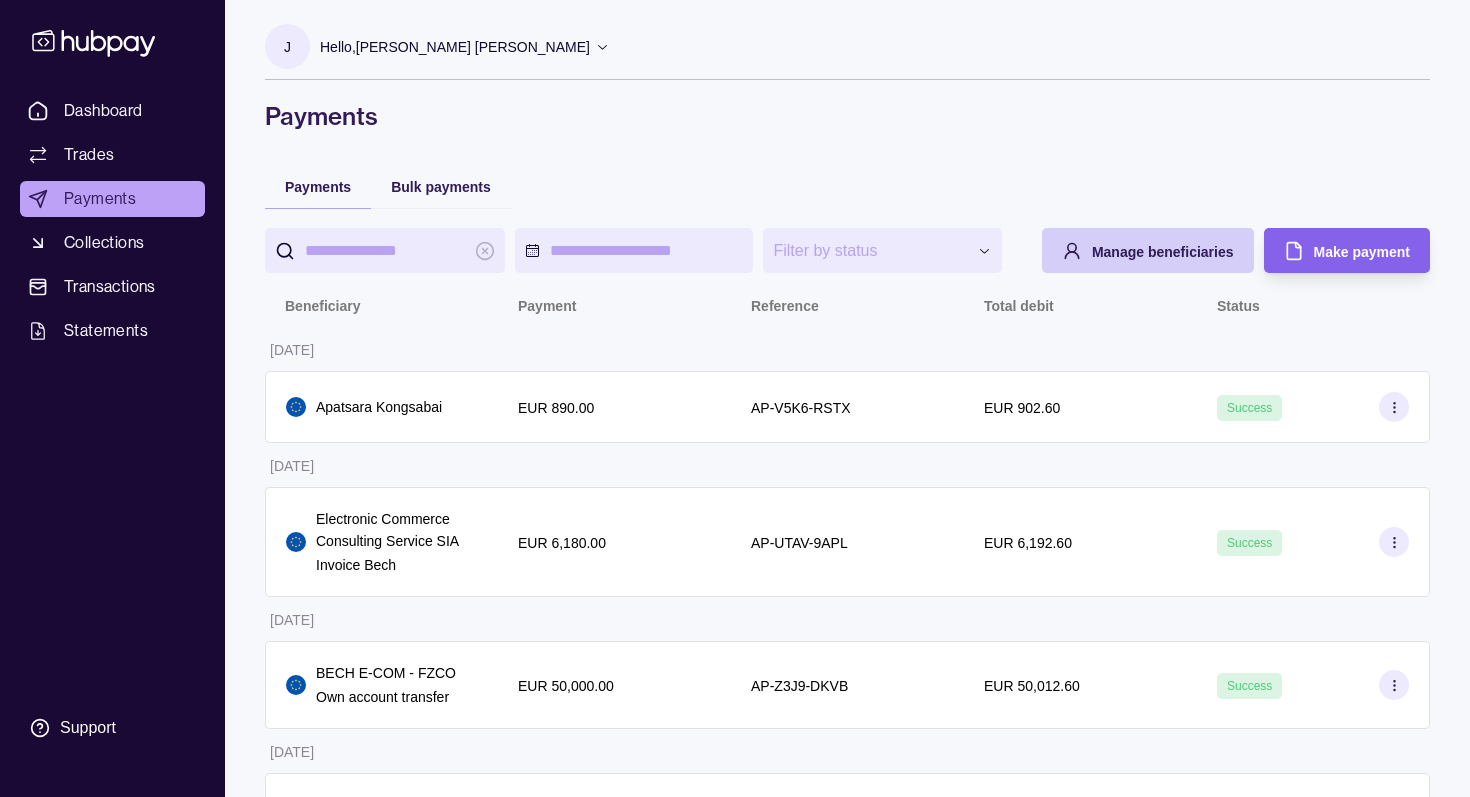 click on "Manage beneficiaries" at bounding box center [1163, 252] 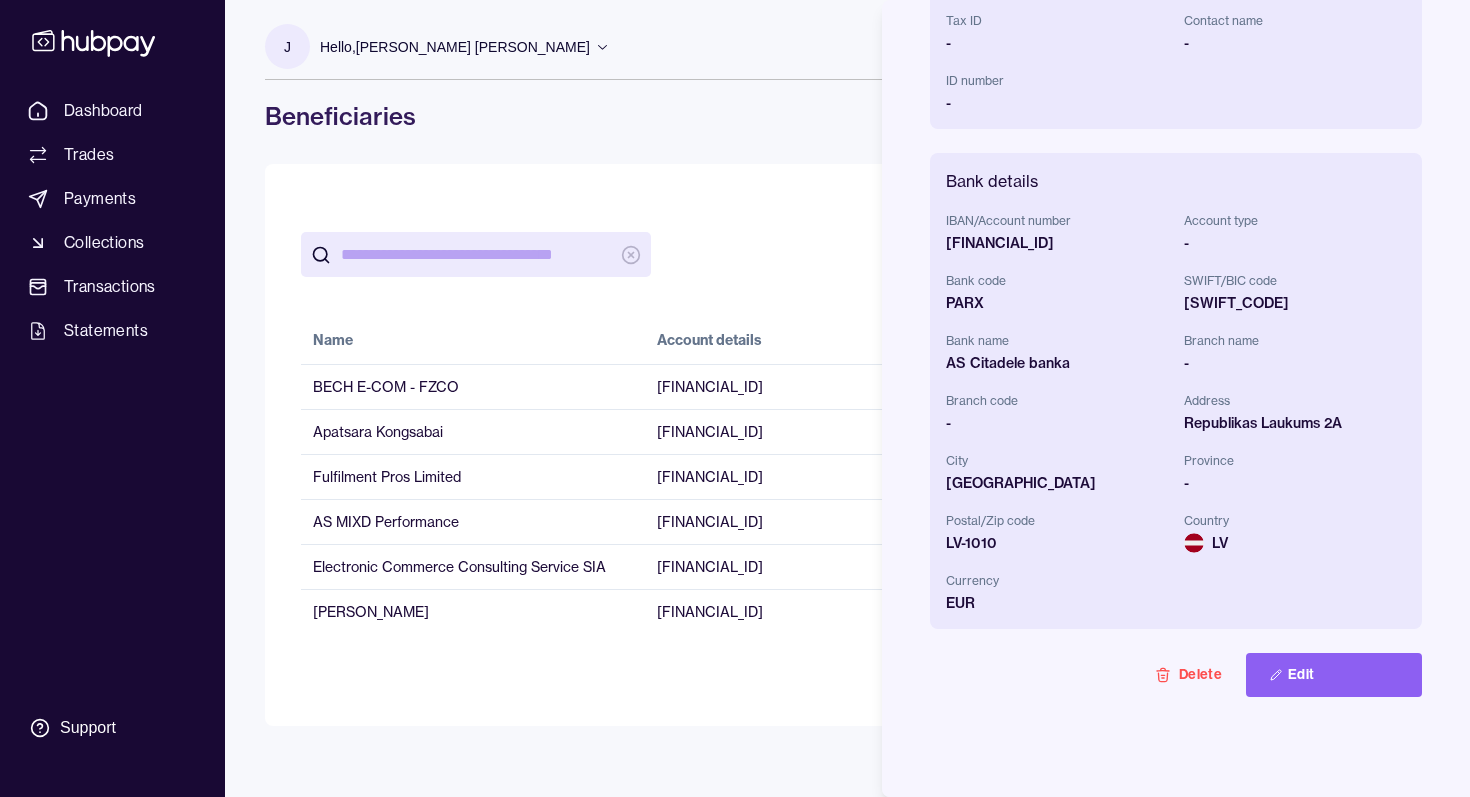scroll, scrollTop: 0, scrollLeft: 0, axis: both 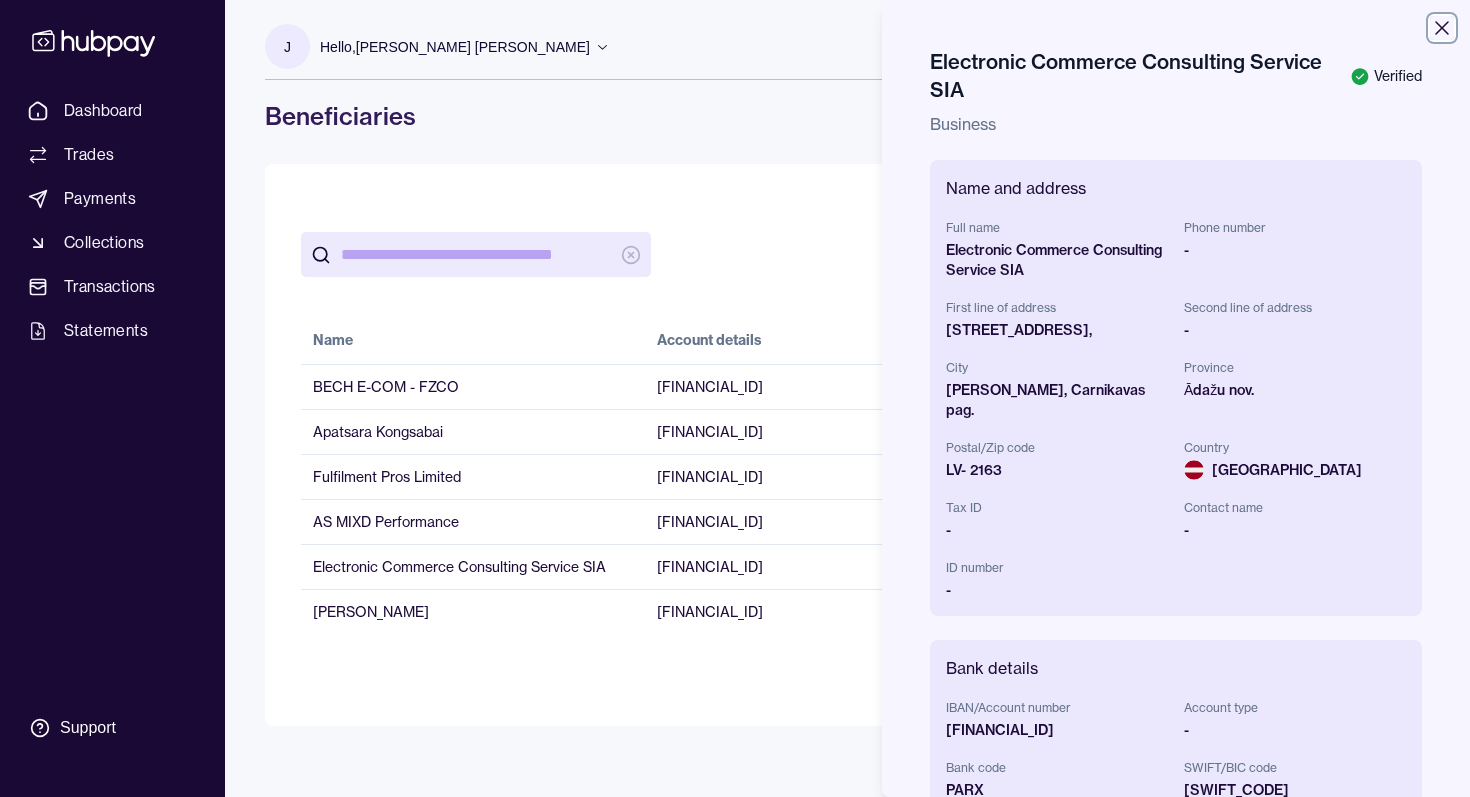 click 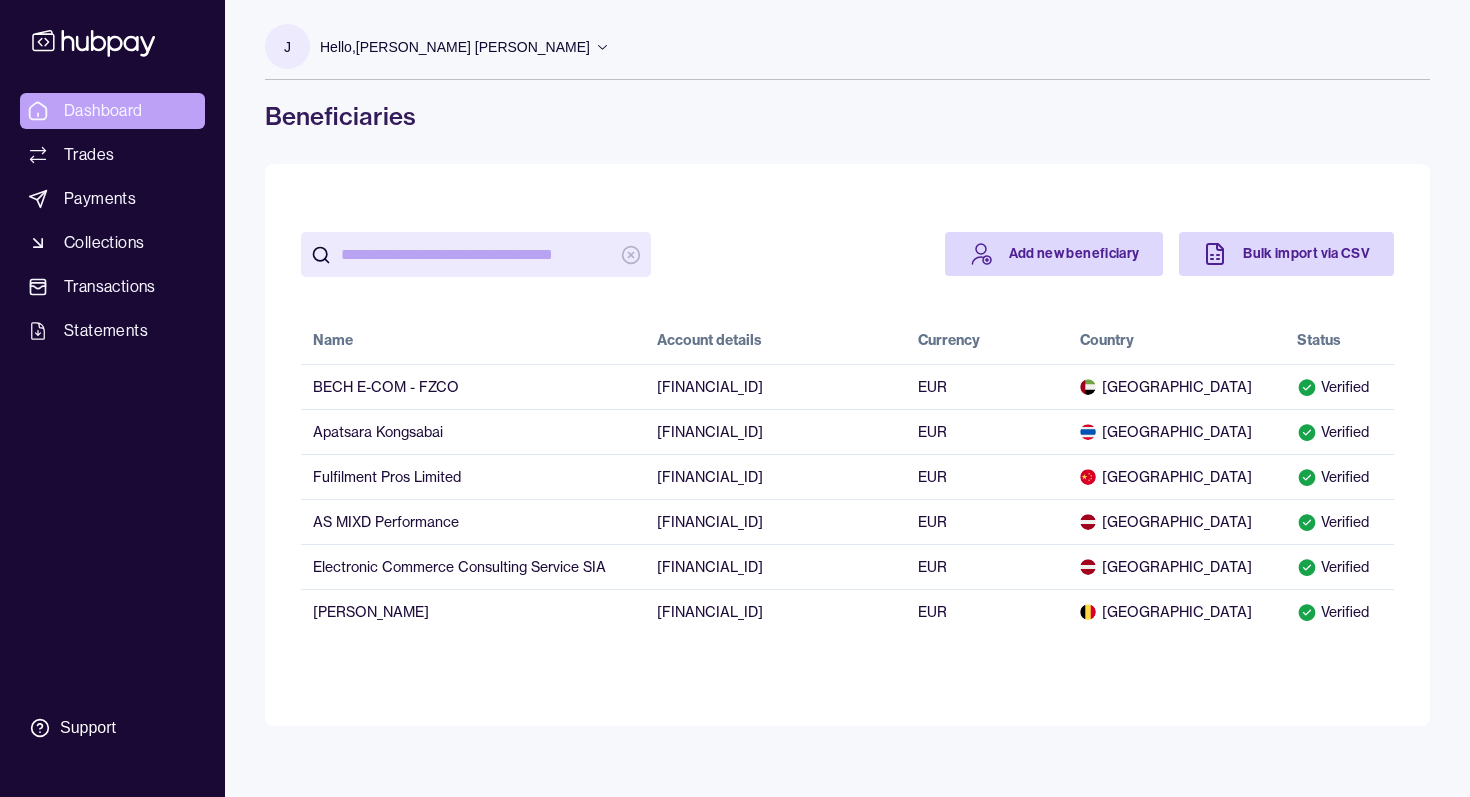 click on "Dashboard" at bounding box center (103, 111) 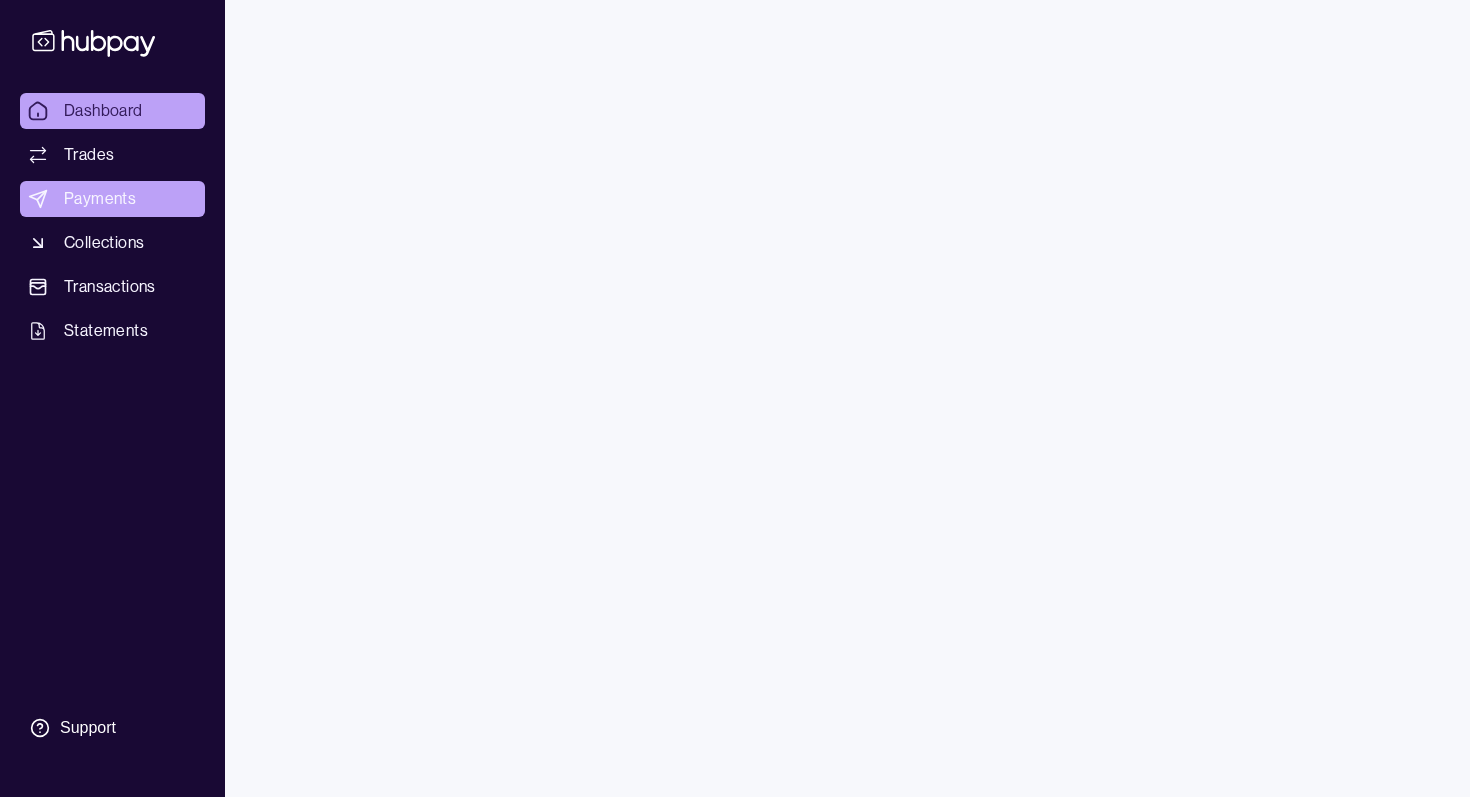 click on "Payments" at bounding box center [112, 199] 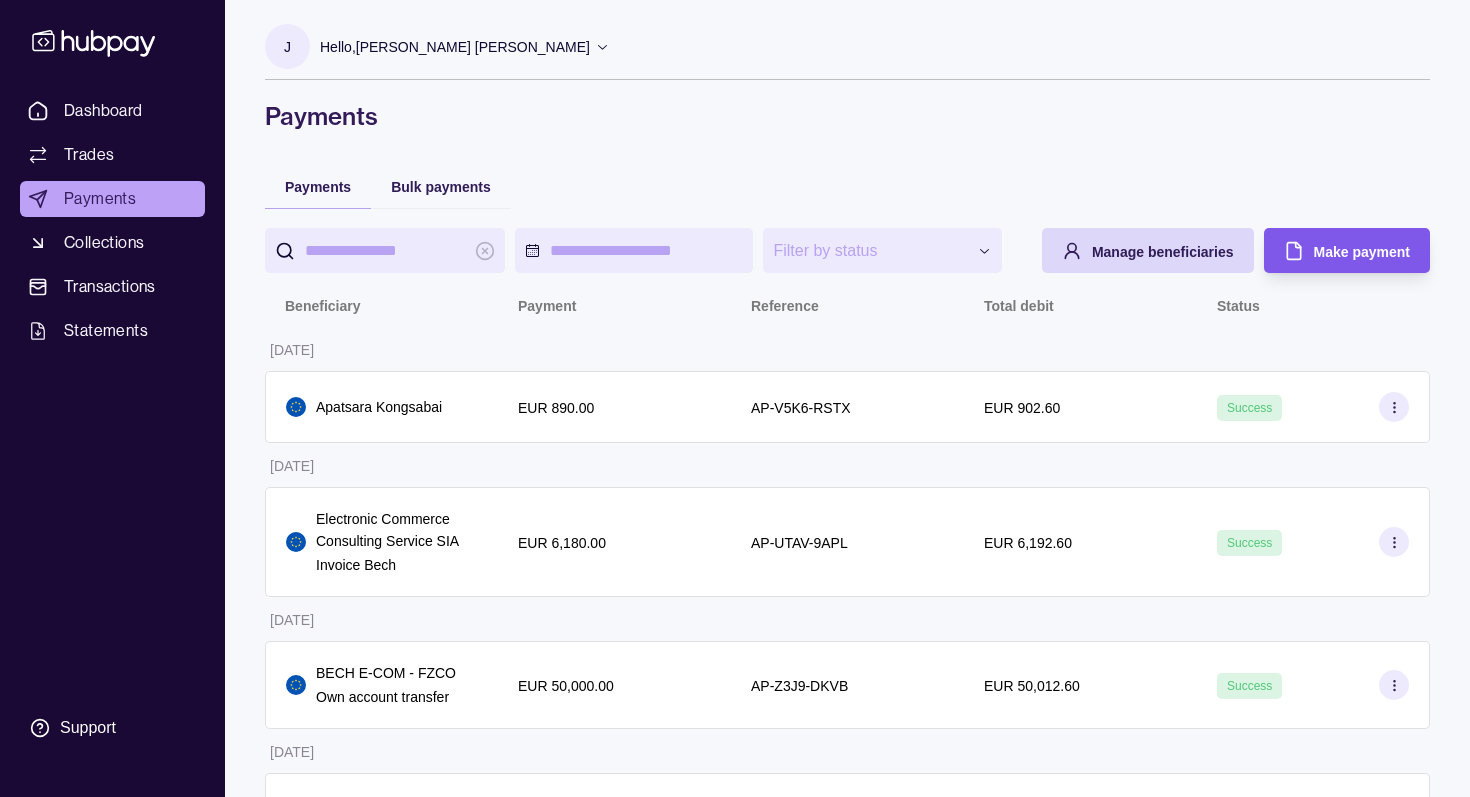 click on "Make payment" at bounding box center [1362, 252] 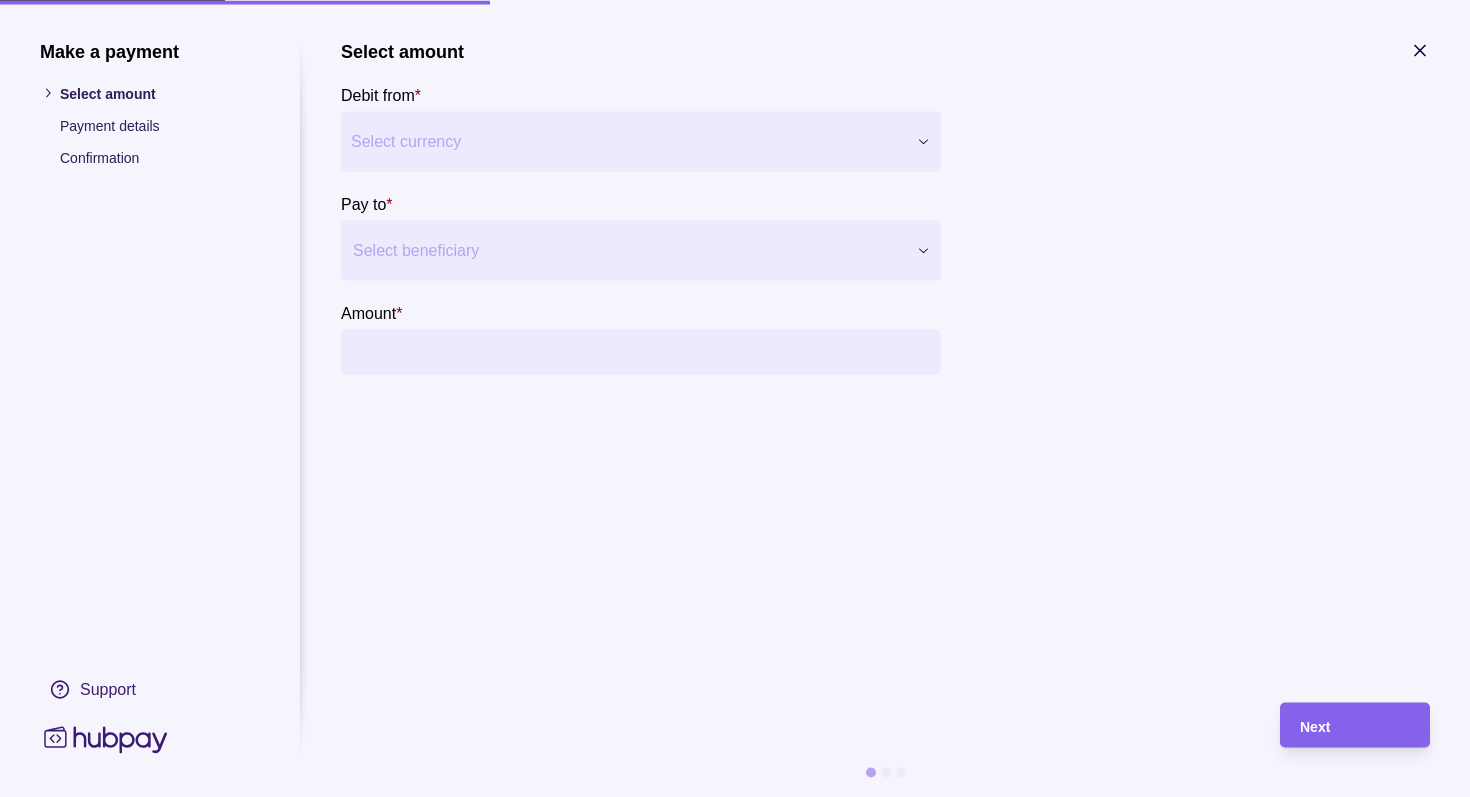 click on "Select currency" at bounding box center (641, 141) 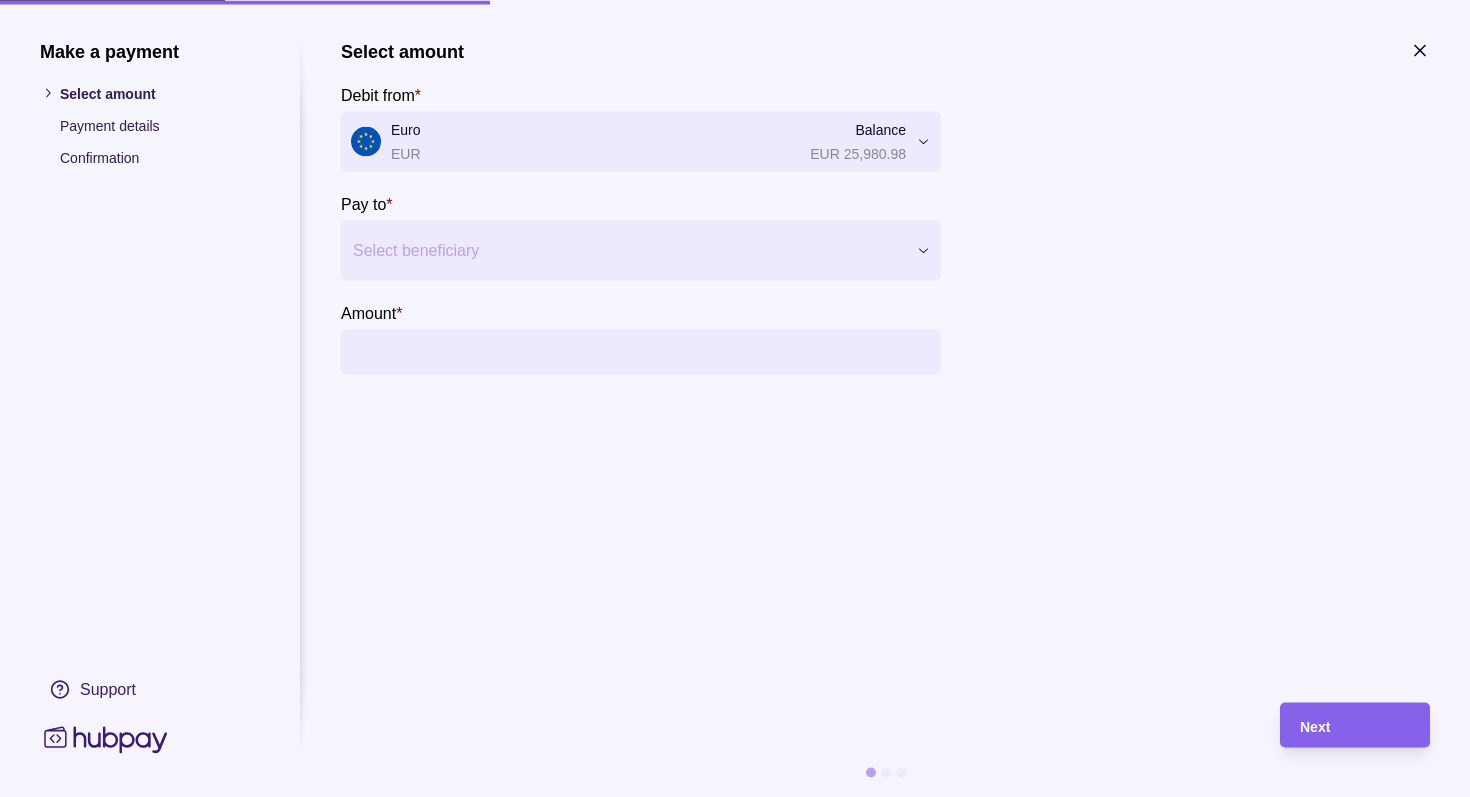 click at bounding box center (628, 250) 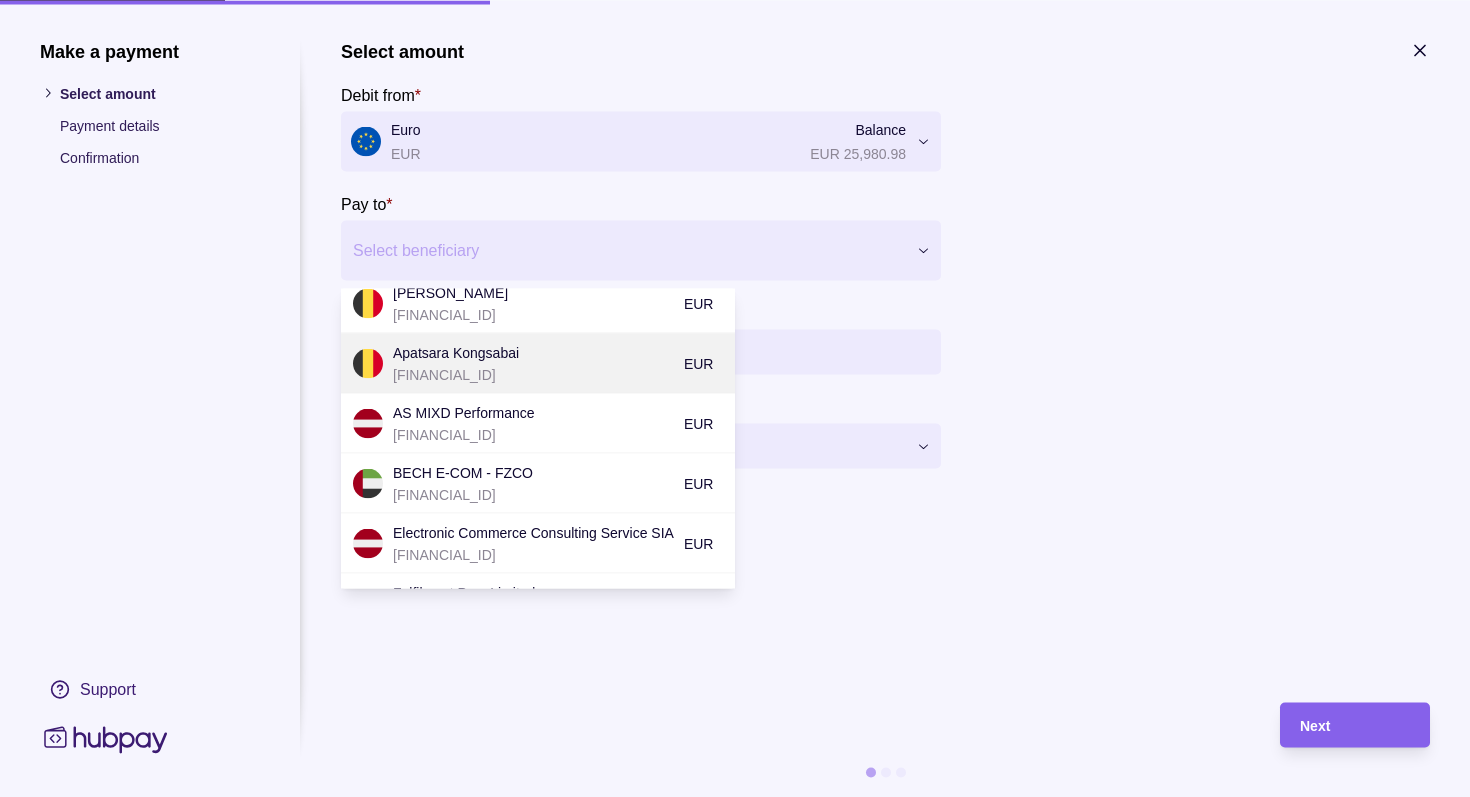 scroll, scrollTop: 105, scrollLeft: 0, axis: vertical 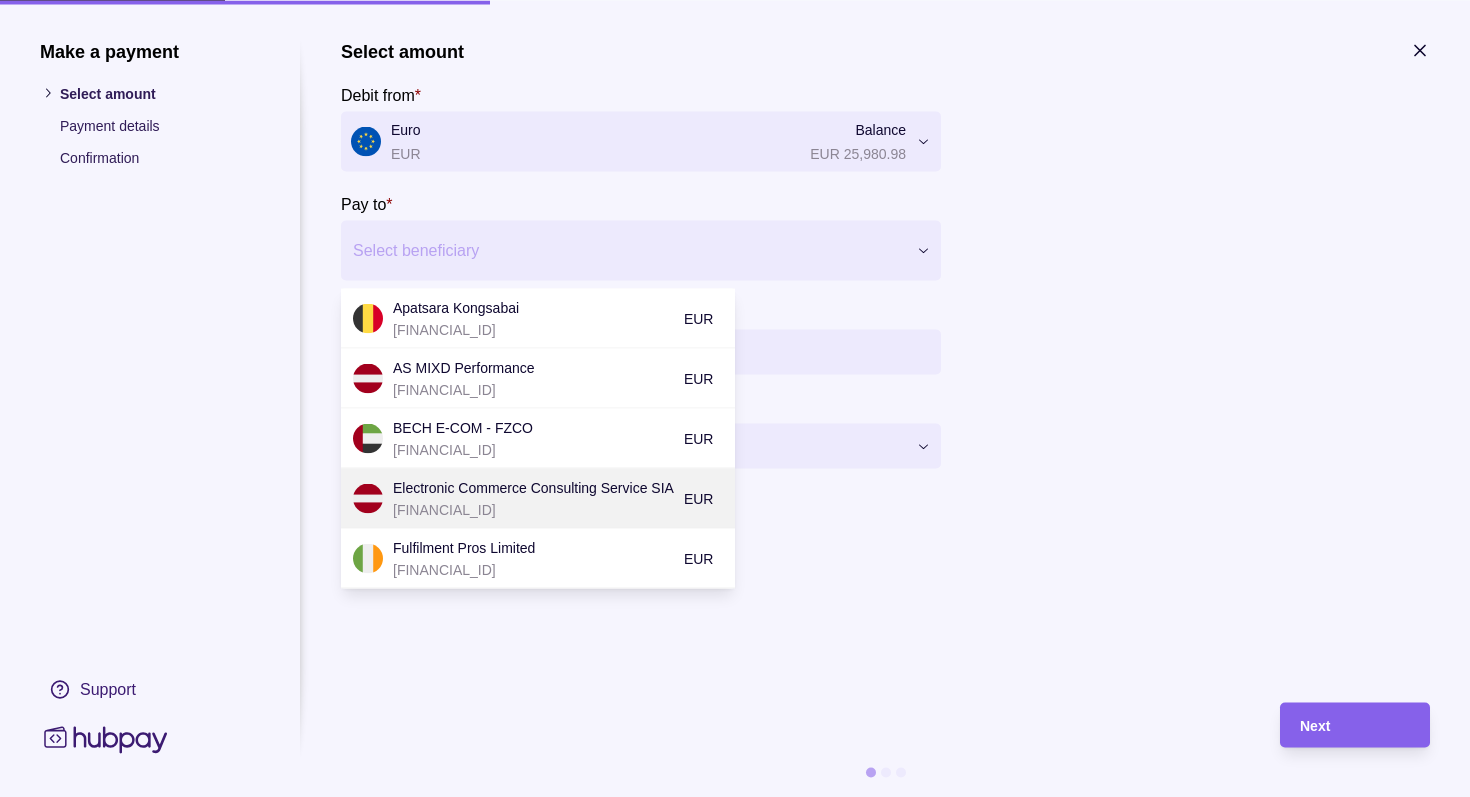 click on "Electronic Commerce Consulting Service SIA [FINANCIAL_ID] EUR" at bounding box center [538, 498] 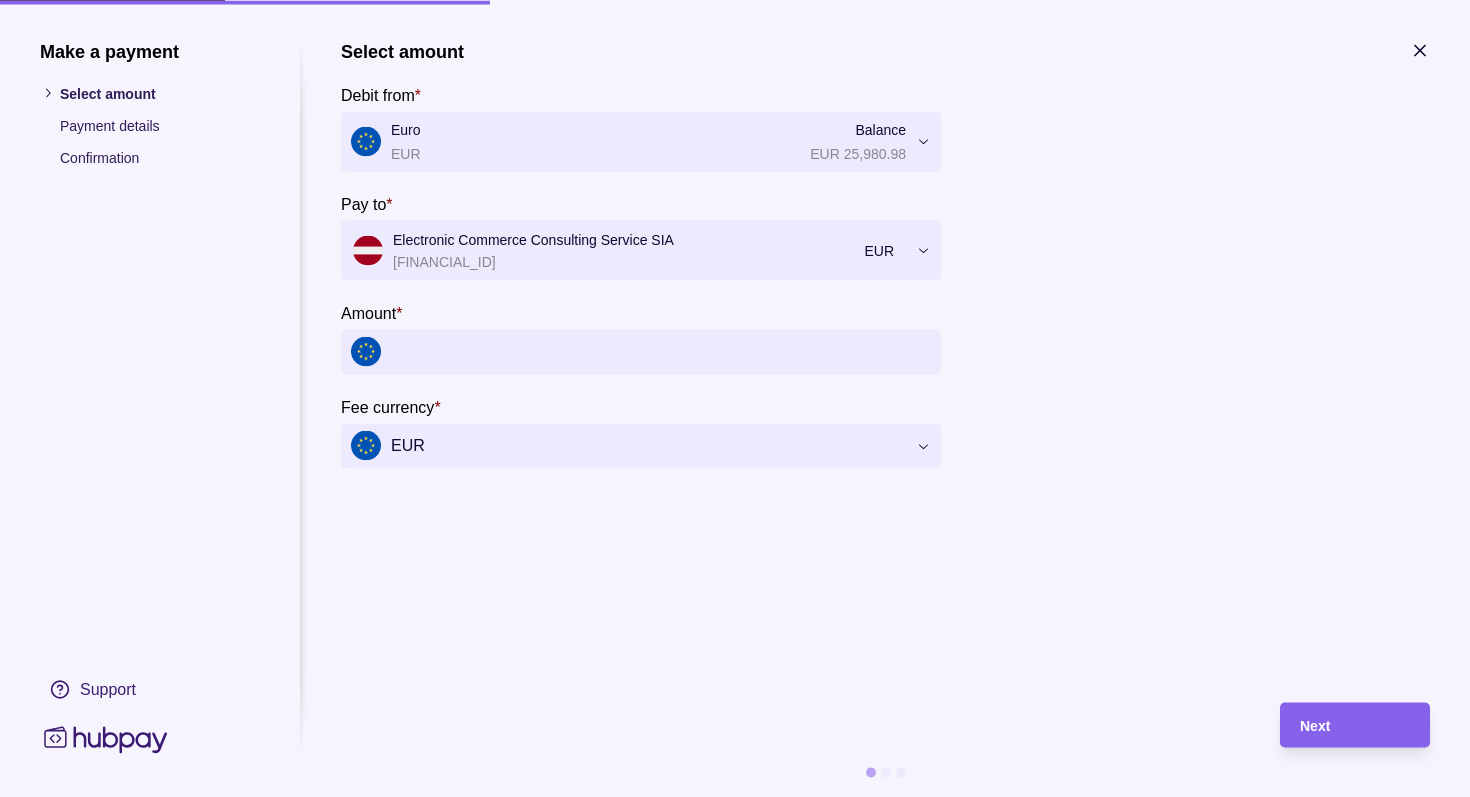 click on "Amount  *" at bounding box center [661, 351] 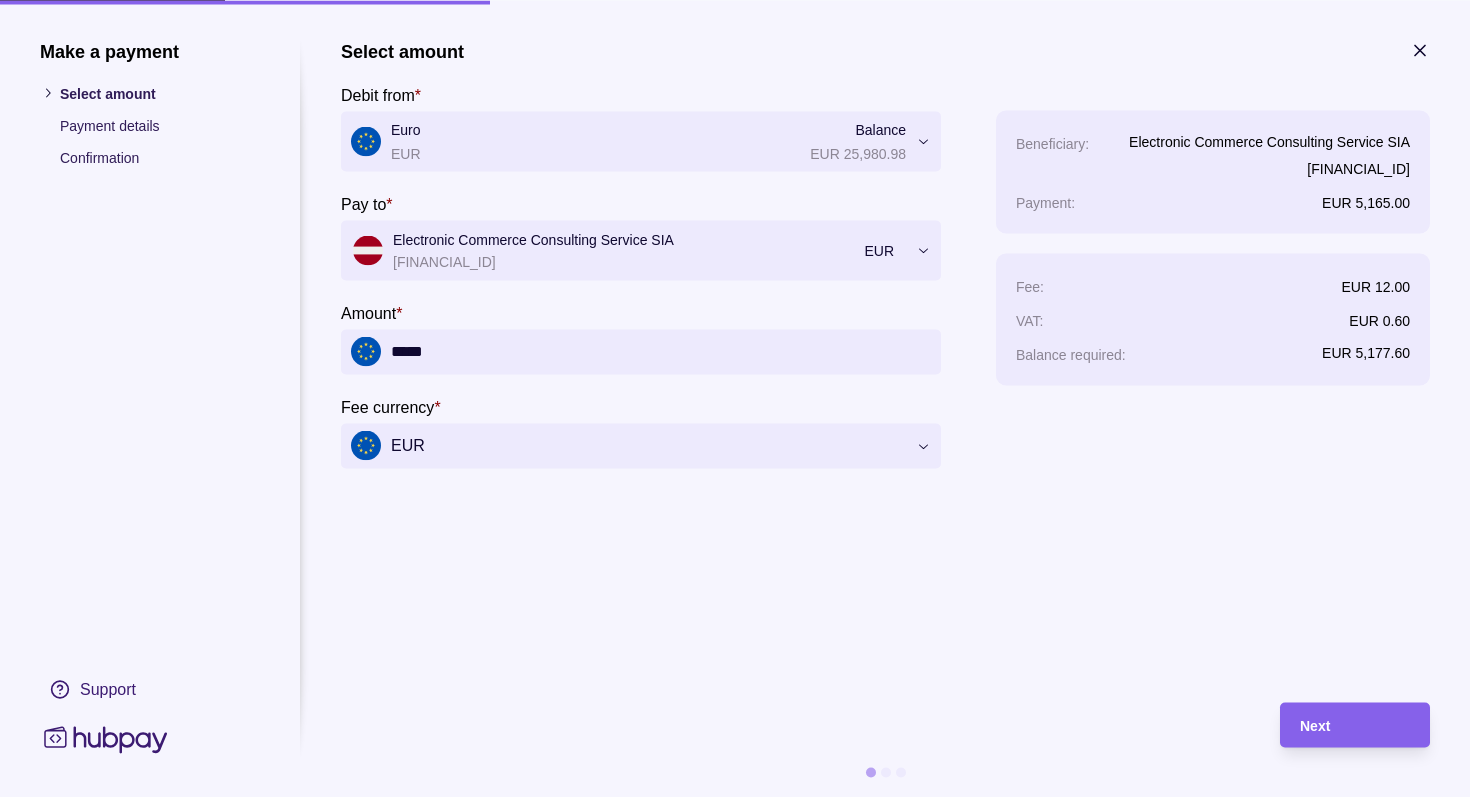 type on "*****" 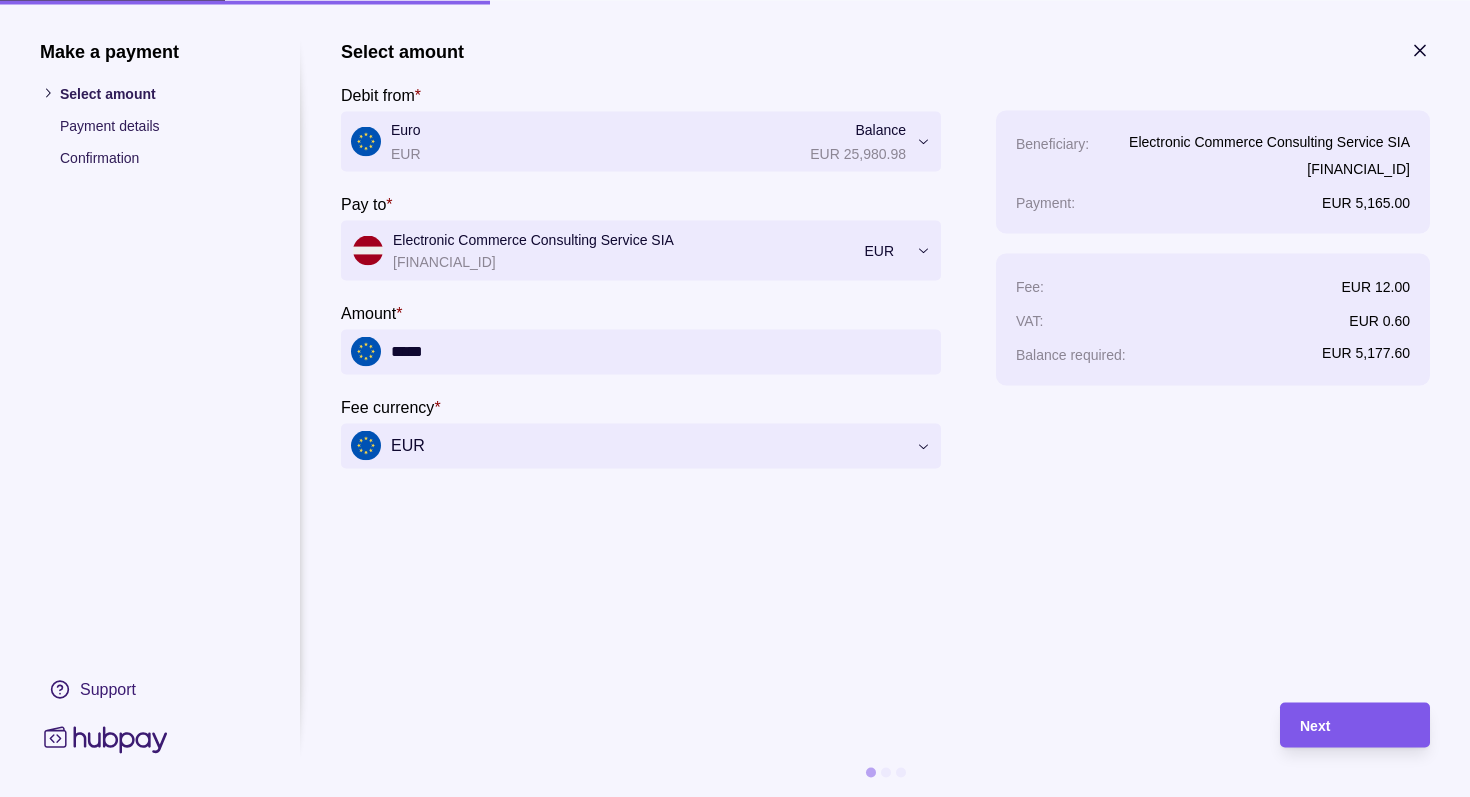 click on "Next" at bounding box center (1340, 724) 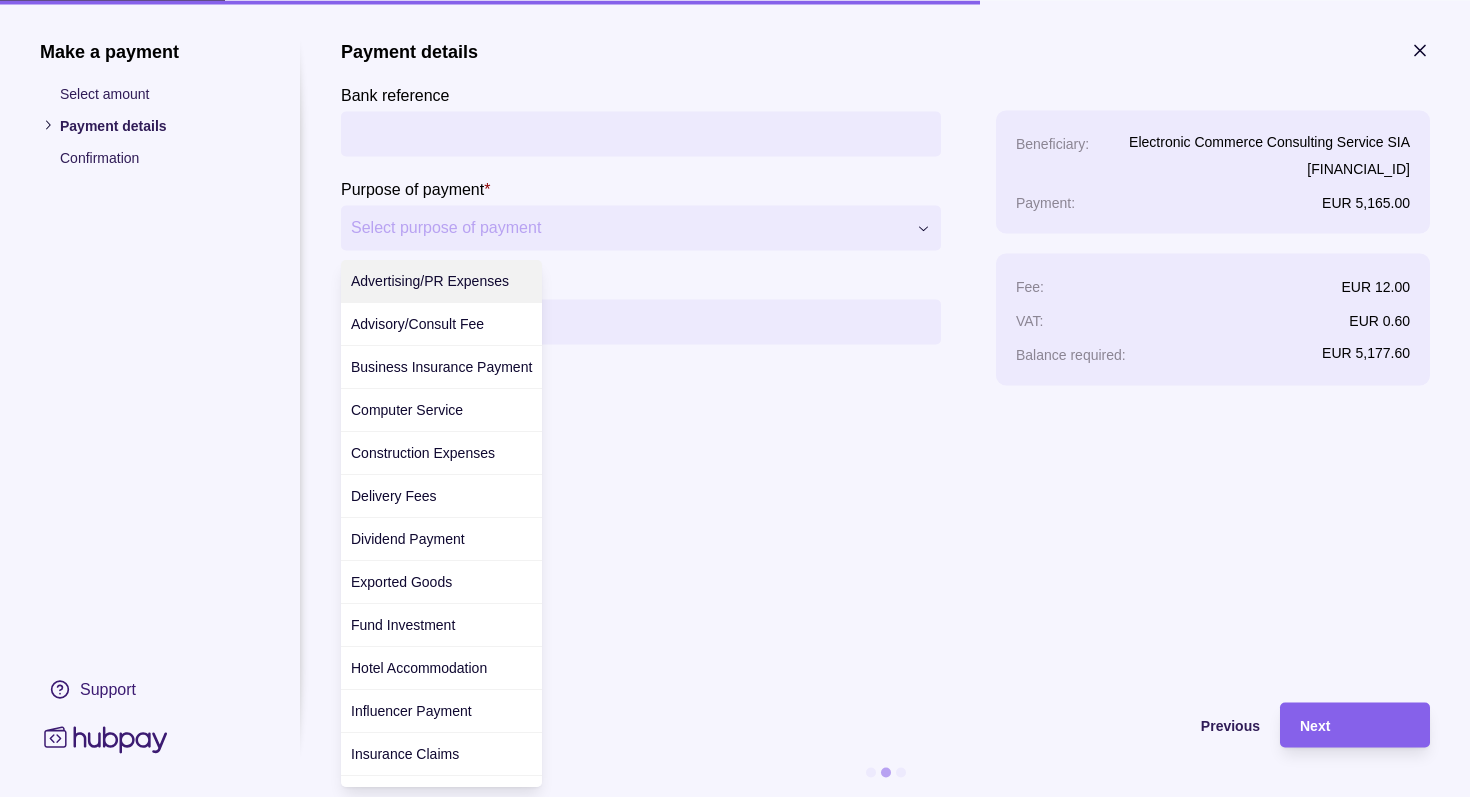 click on "**********" at bounding box center [735, 685] 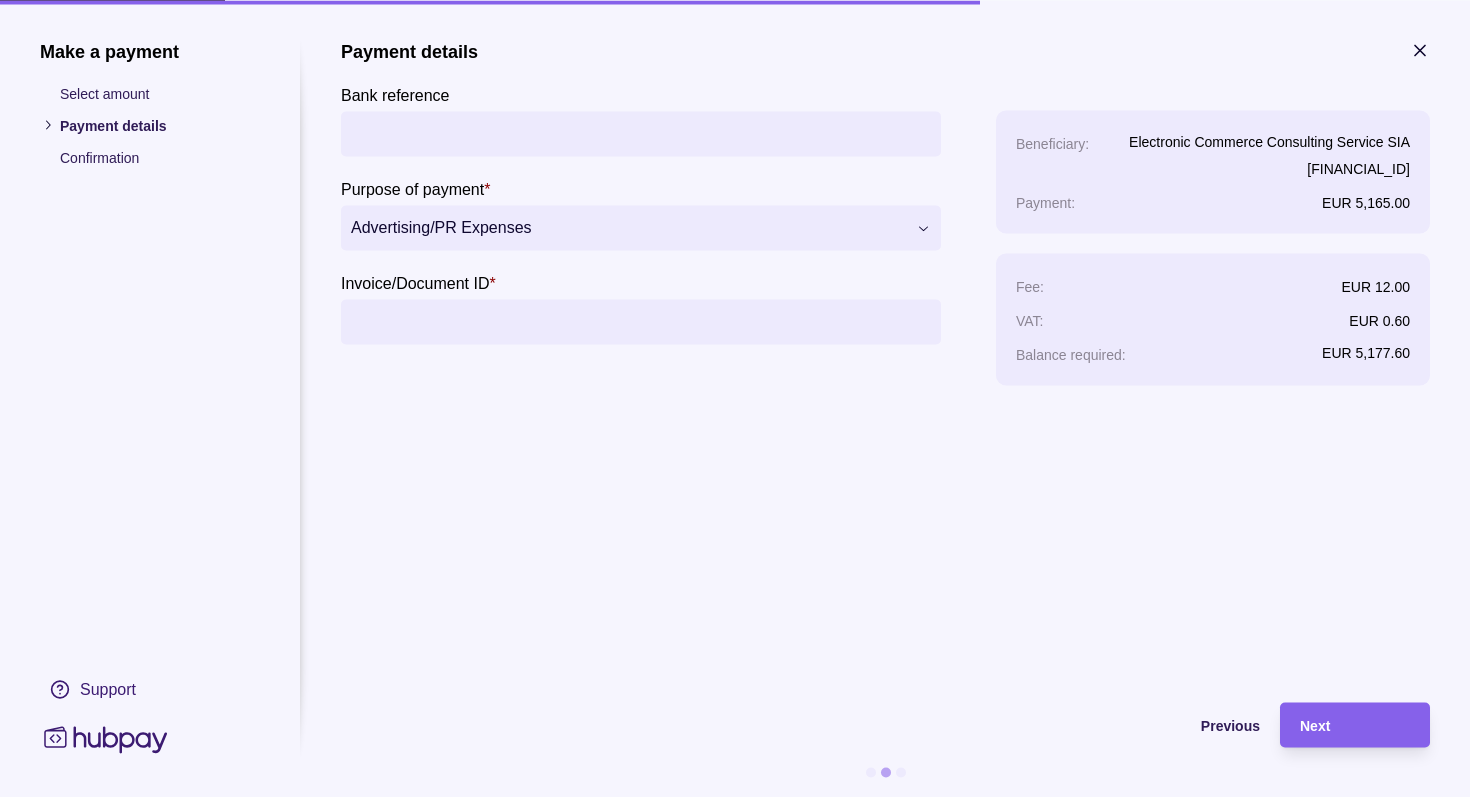 click on "Invoice/Document ID  *" at bounding box center [641, 321] 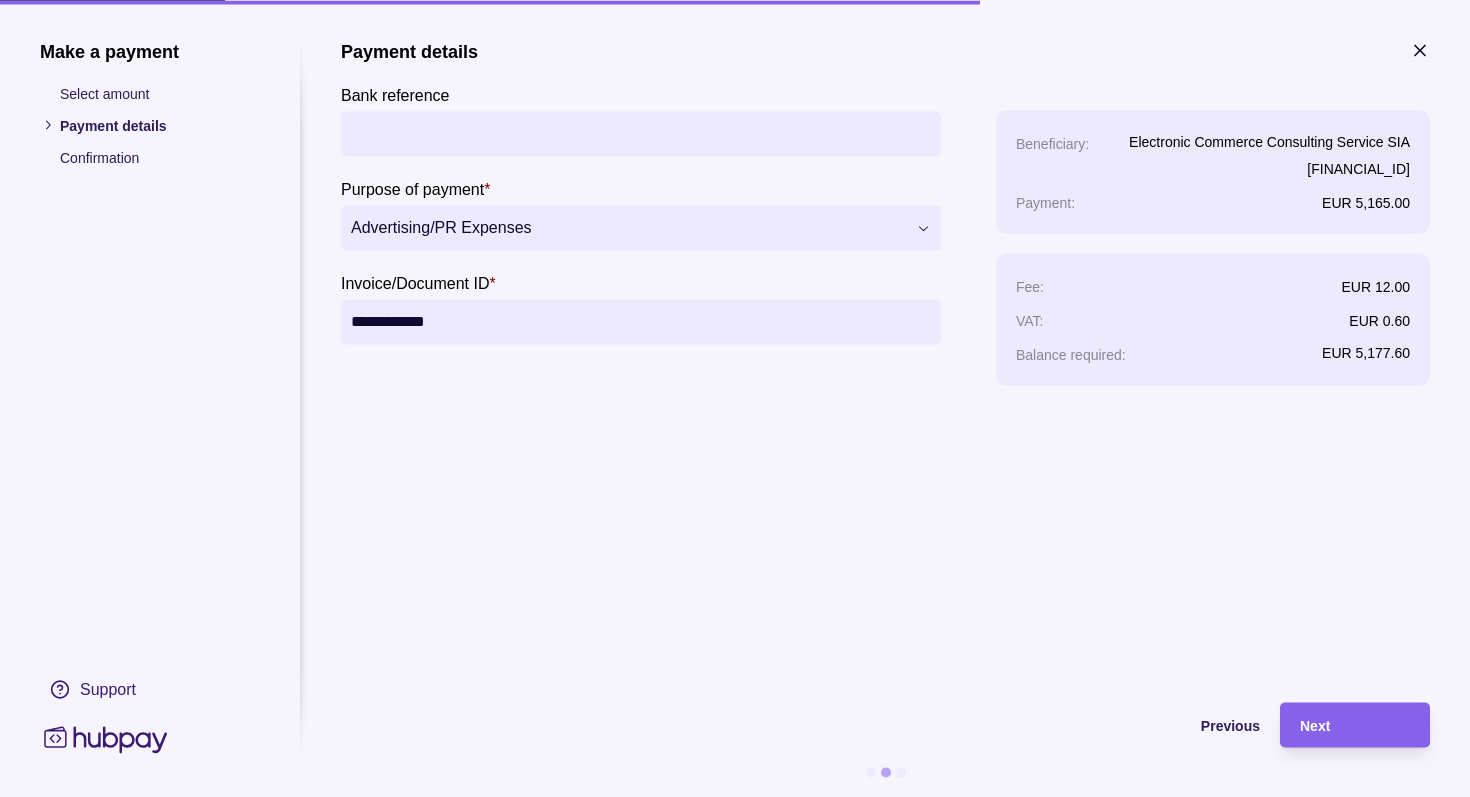 click on "**********" at bounding box center (641, 321) 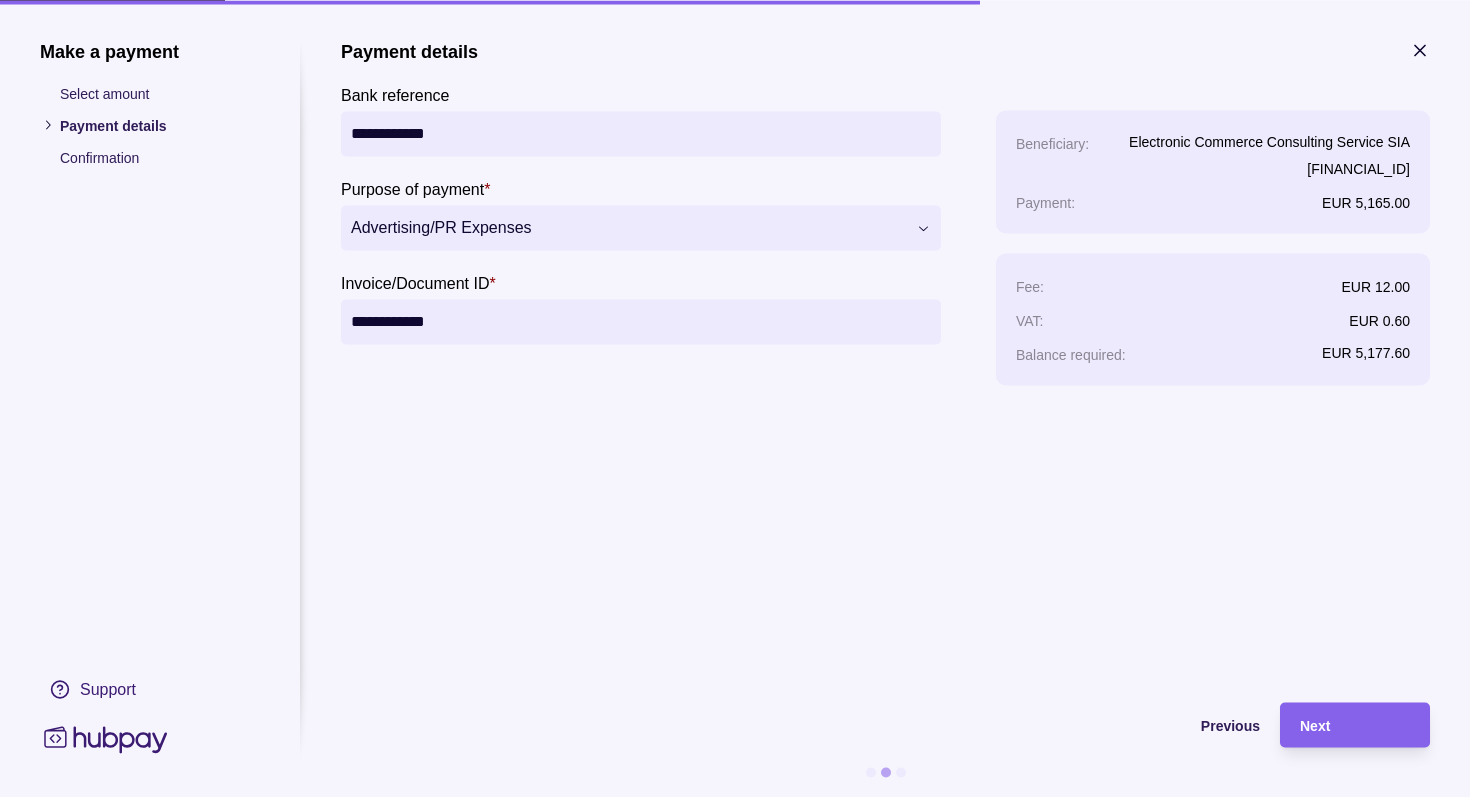 type on "**********" 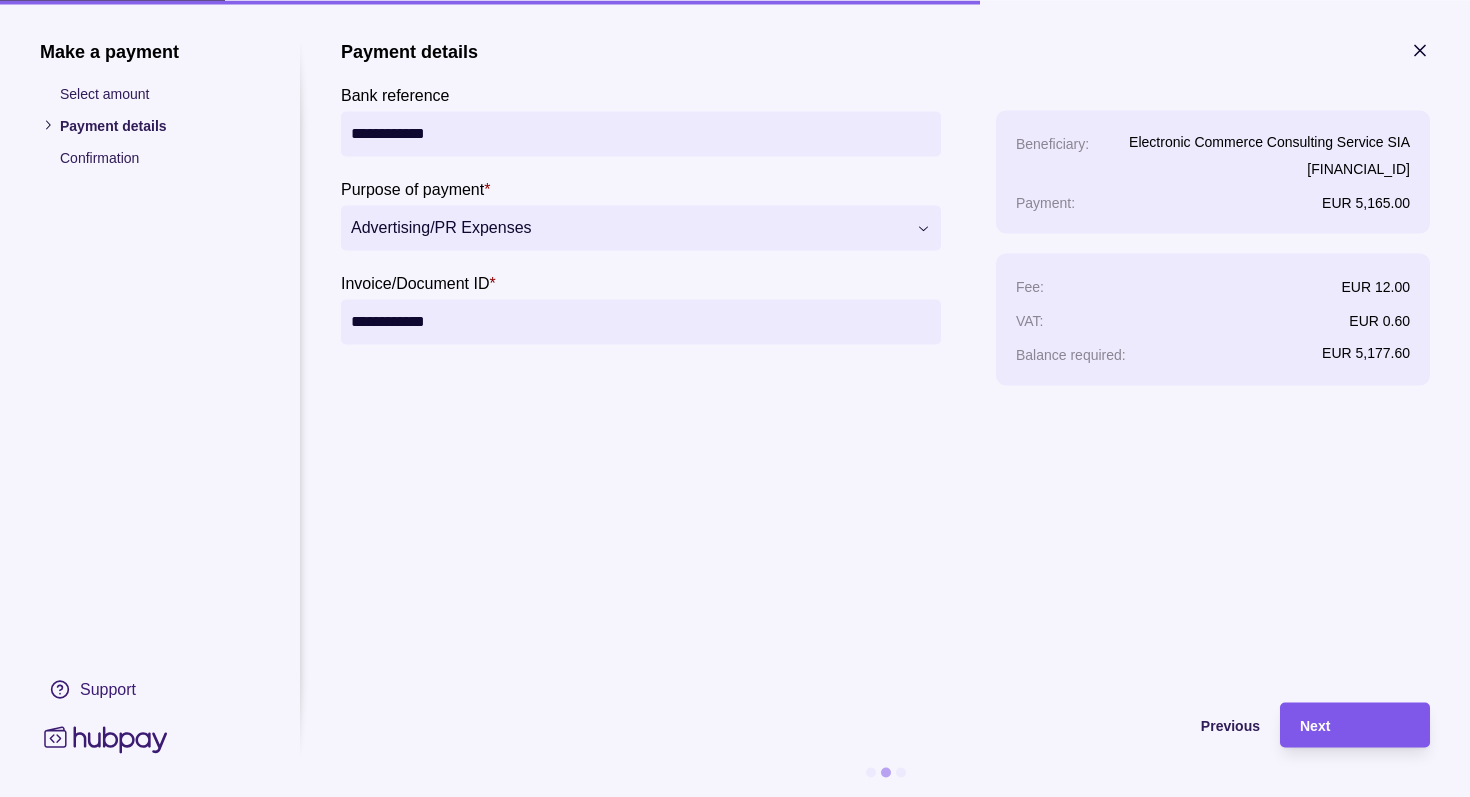 click on "Next" at bounding box center [1355, 725] 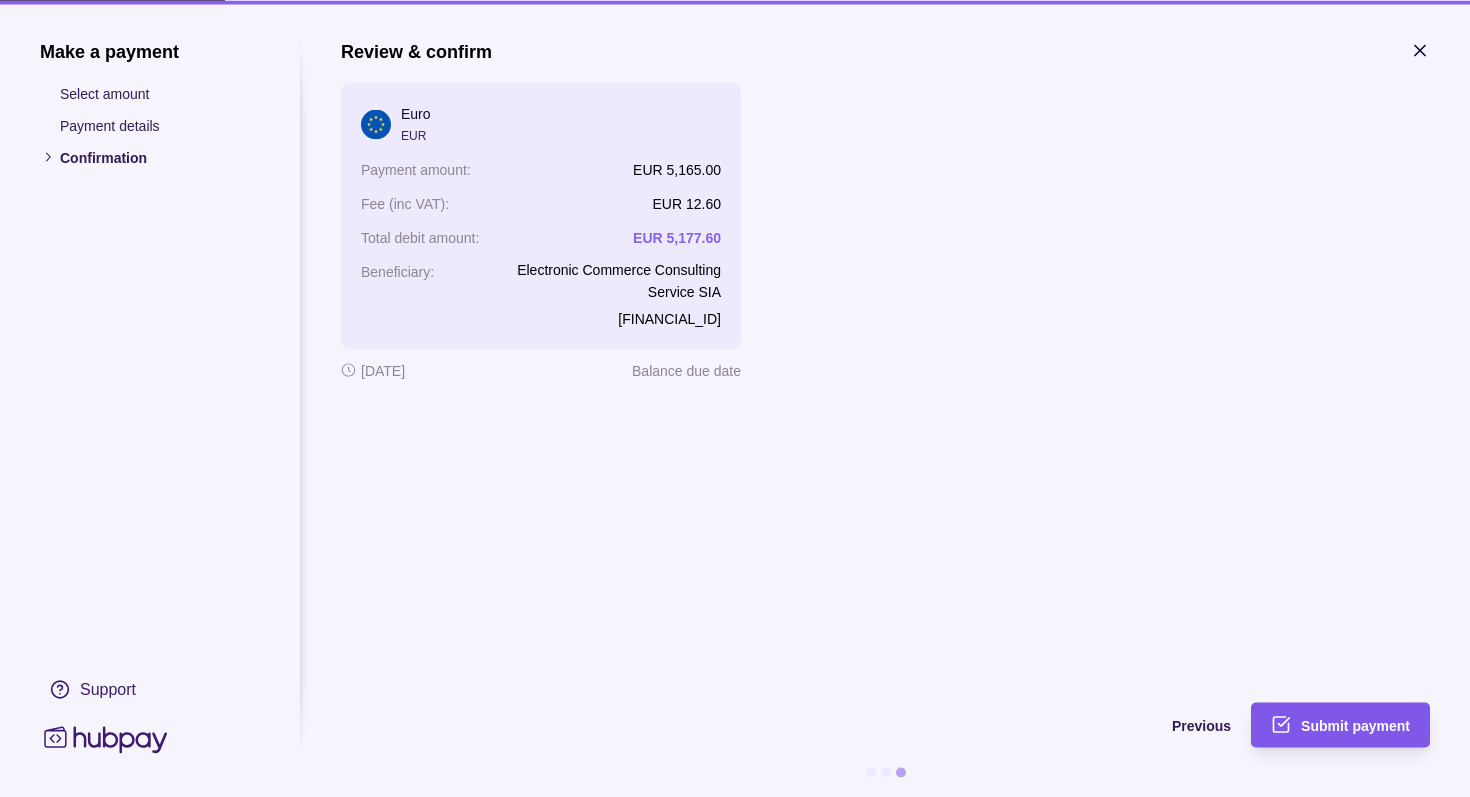 click on "Submit payment" at bounding box center [1355, 726] 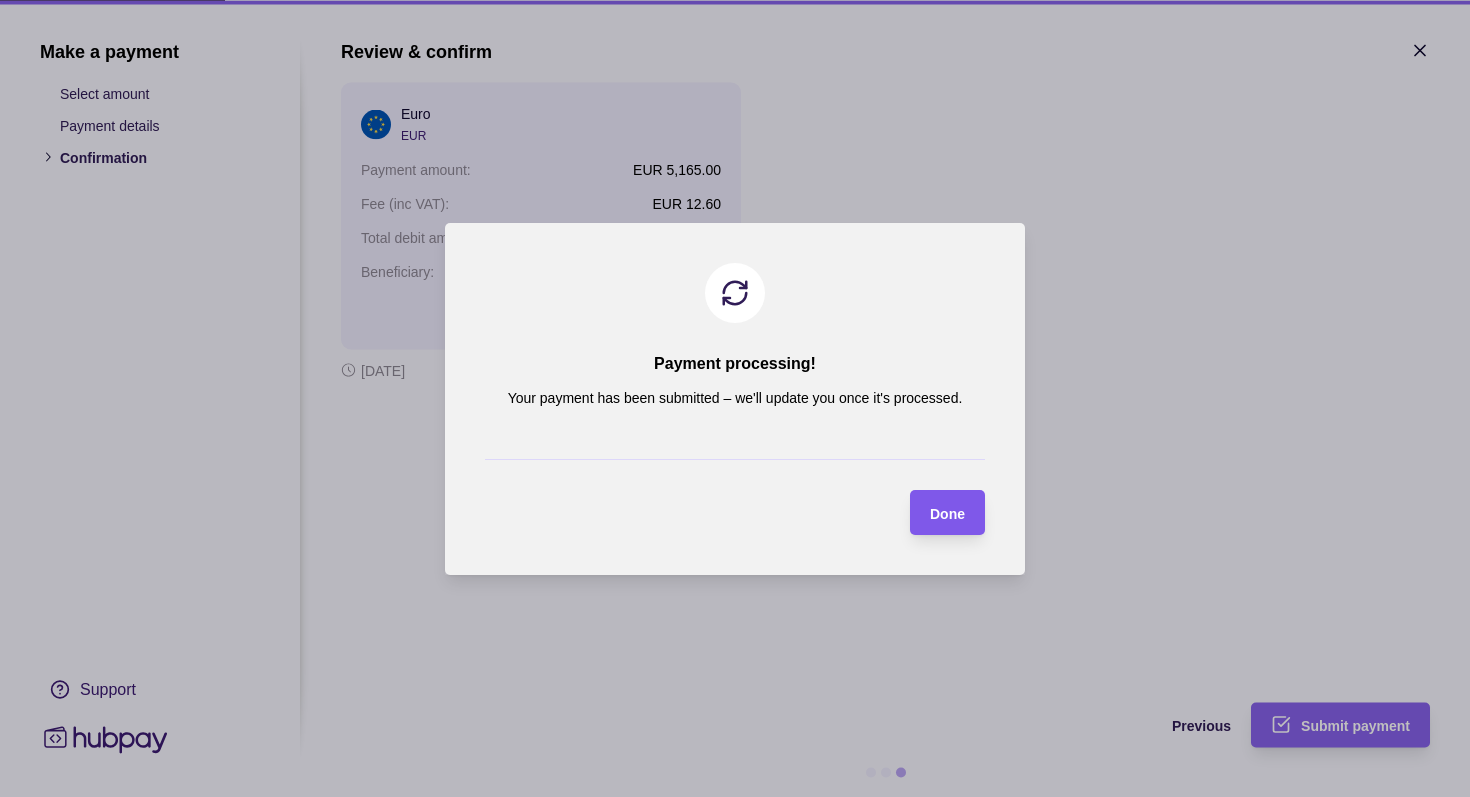 click on "Done" at bounding box center (947, 513) 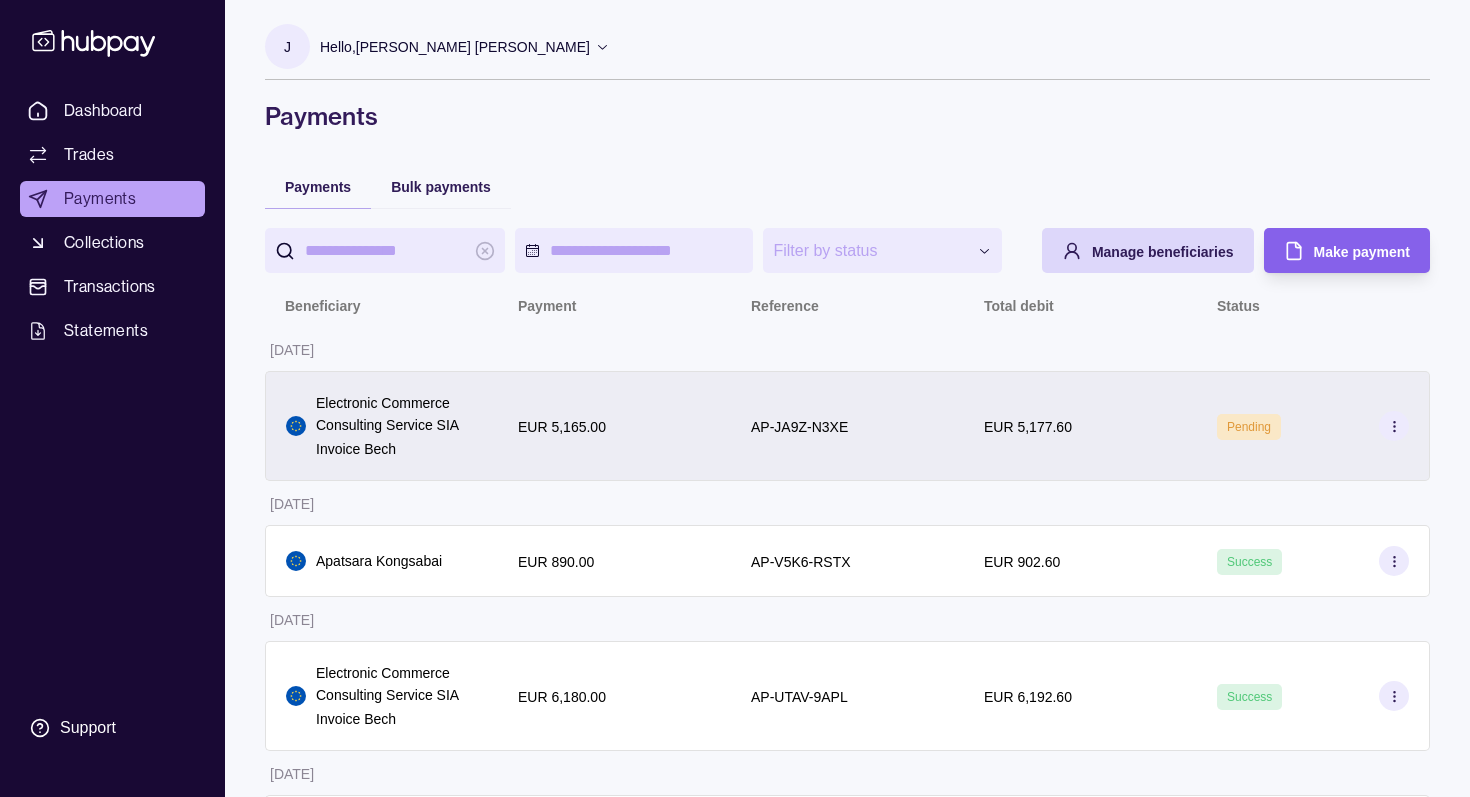 click on "EUR 5,177.60" at bounding box center (1080, 426) 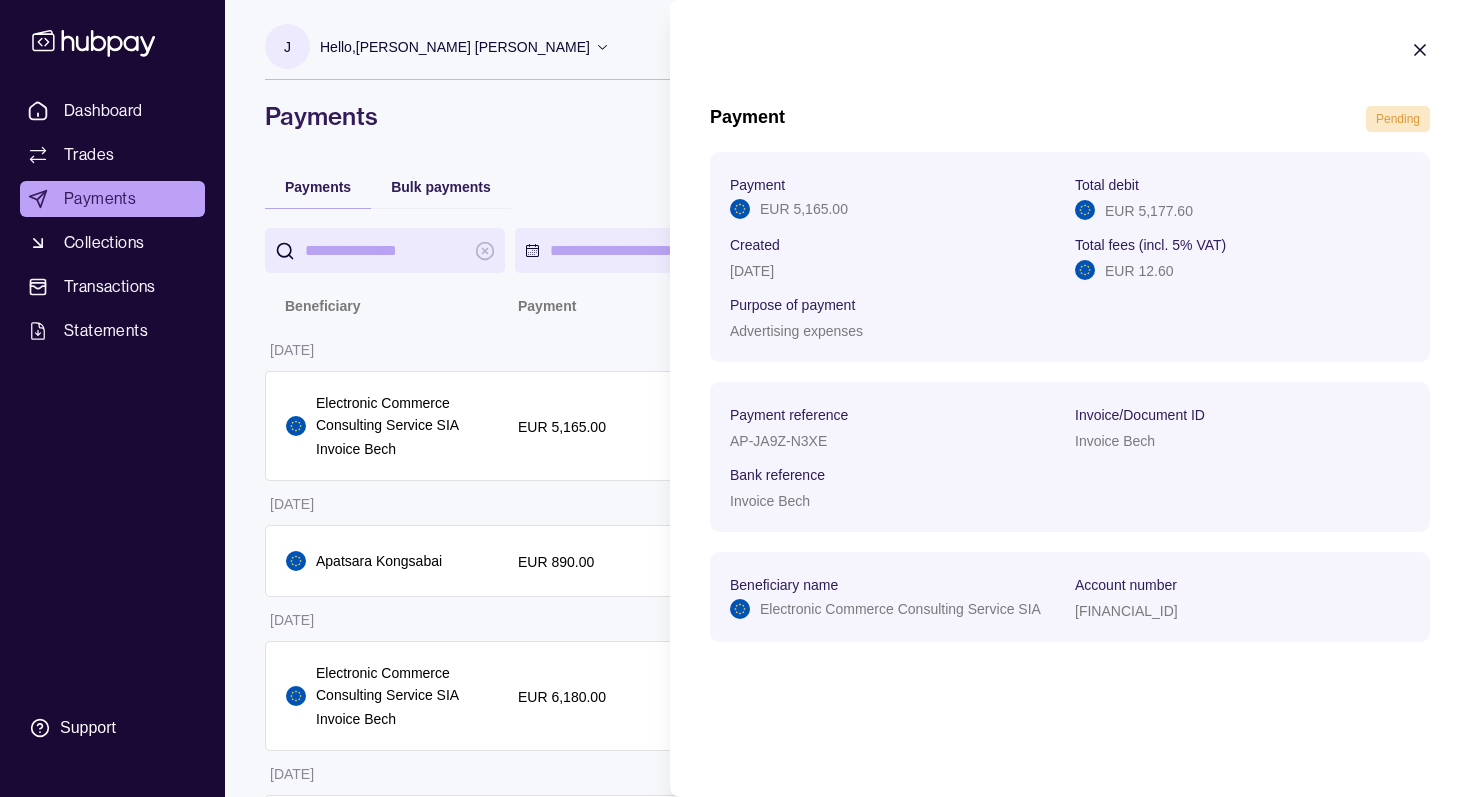 click on "Payment Pending Payment EUR 5,165.00 Total debit EUR 5,177.60 Created [DATE] Total fees (incl. 5% VAT) EUR 12.60 Purpose of payment Advertising expenses Payment reference AP-JA9Z-N3XE Invoice/Document ID Invoice Bech Bank reference Invoice Bech Beneficiary name Electronic Commerce Consulting Service SIA Account number [FINANCIAL_ID] Approve payment Decline payment Confirm payment" at bounding box center (1070, 351) 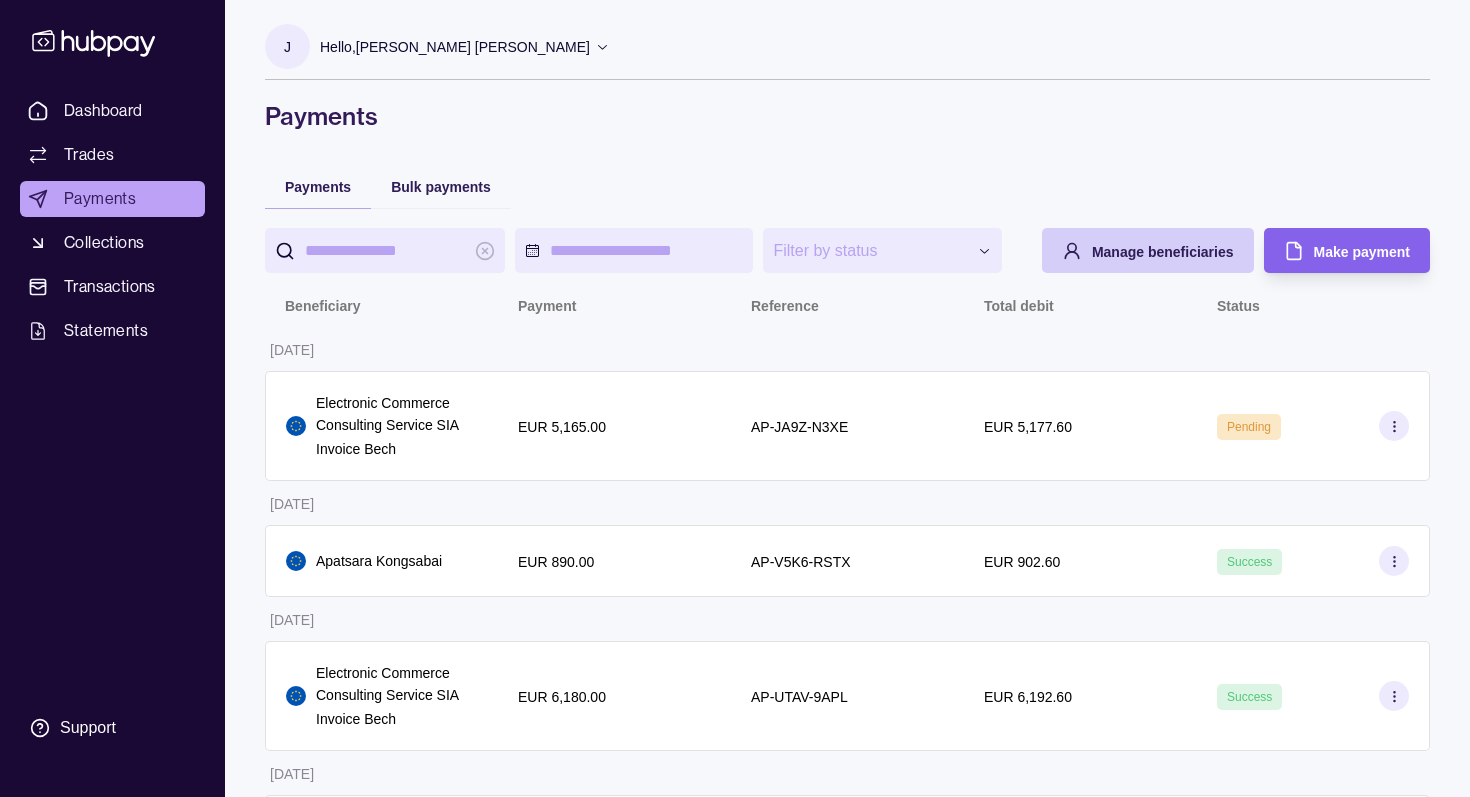 click on "Manage beneficiaries" at bounding box center (1133, 250) 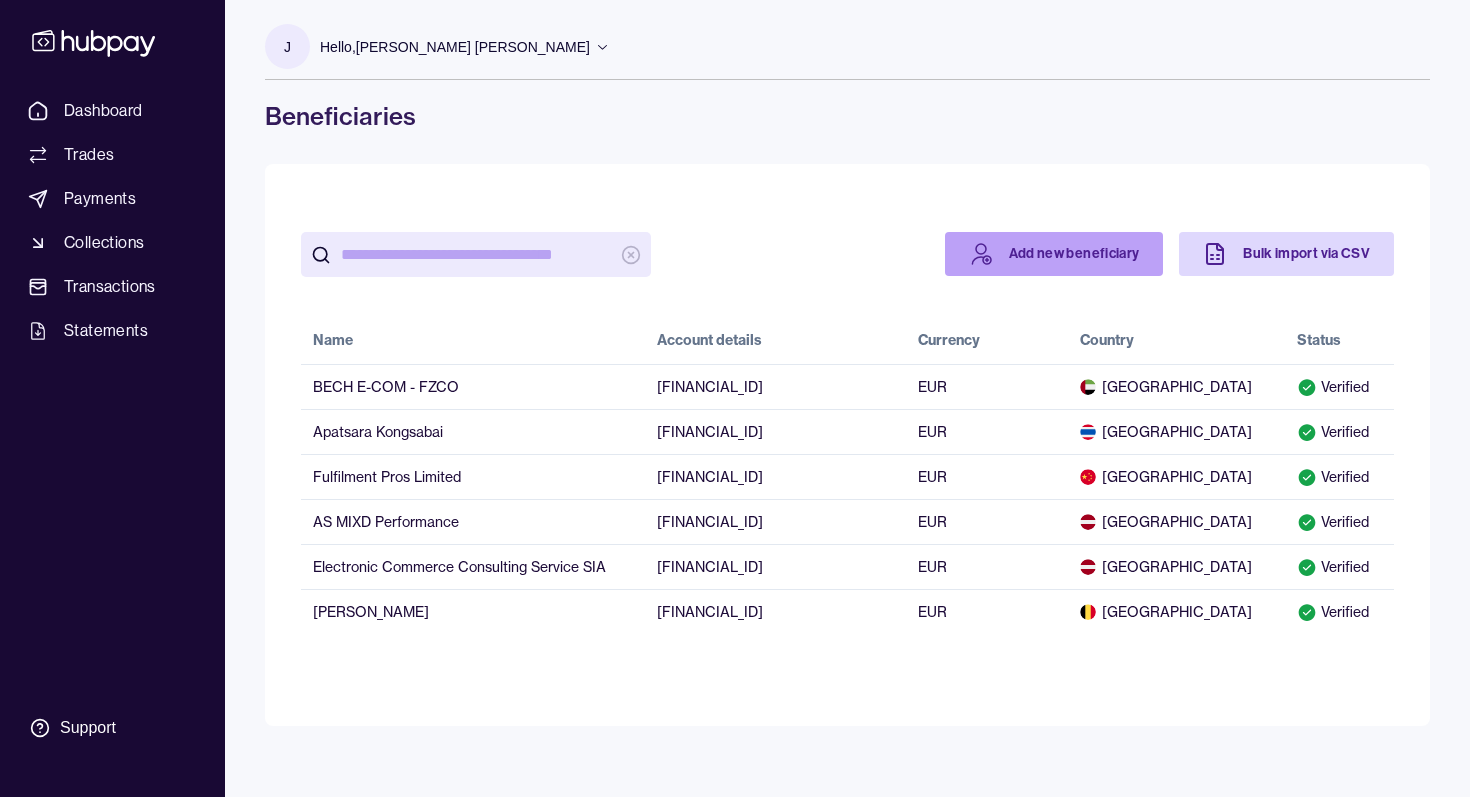 click on "Add new beneficiary" at bounding box center [1054, 254] 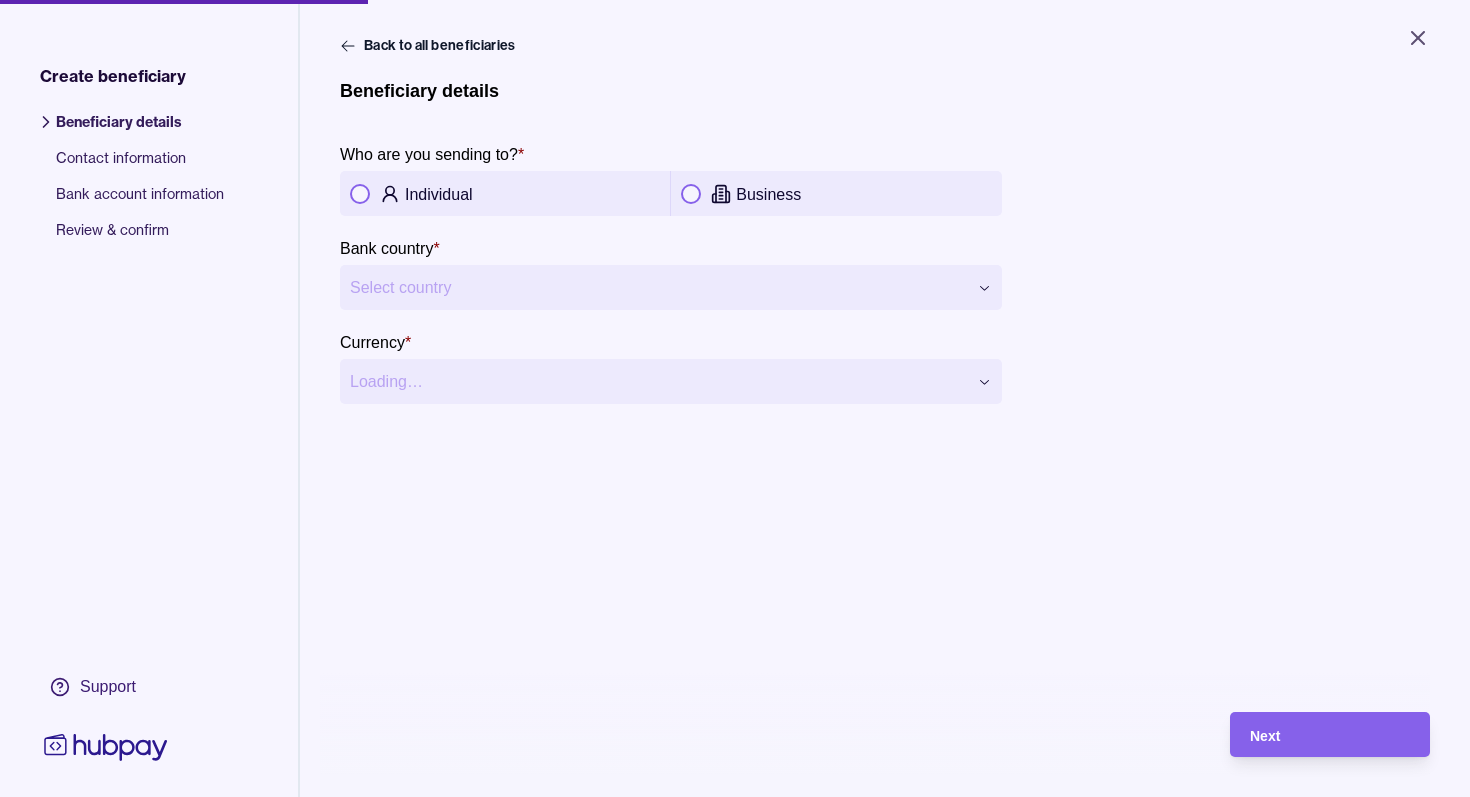 click 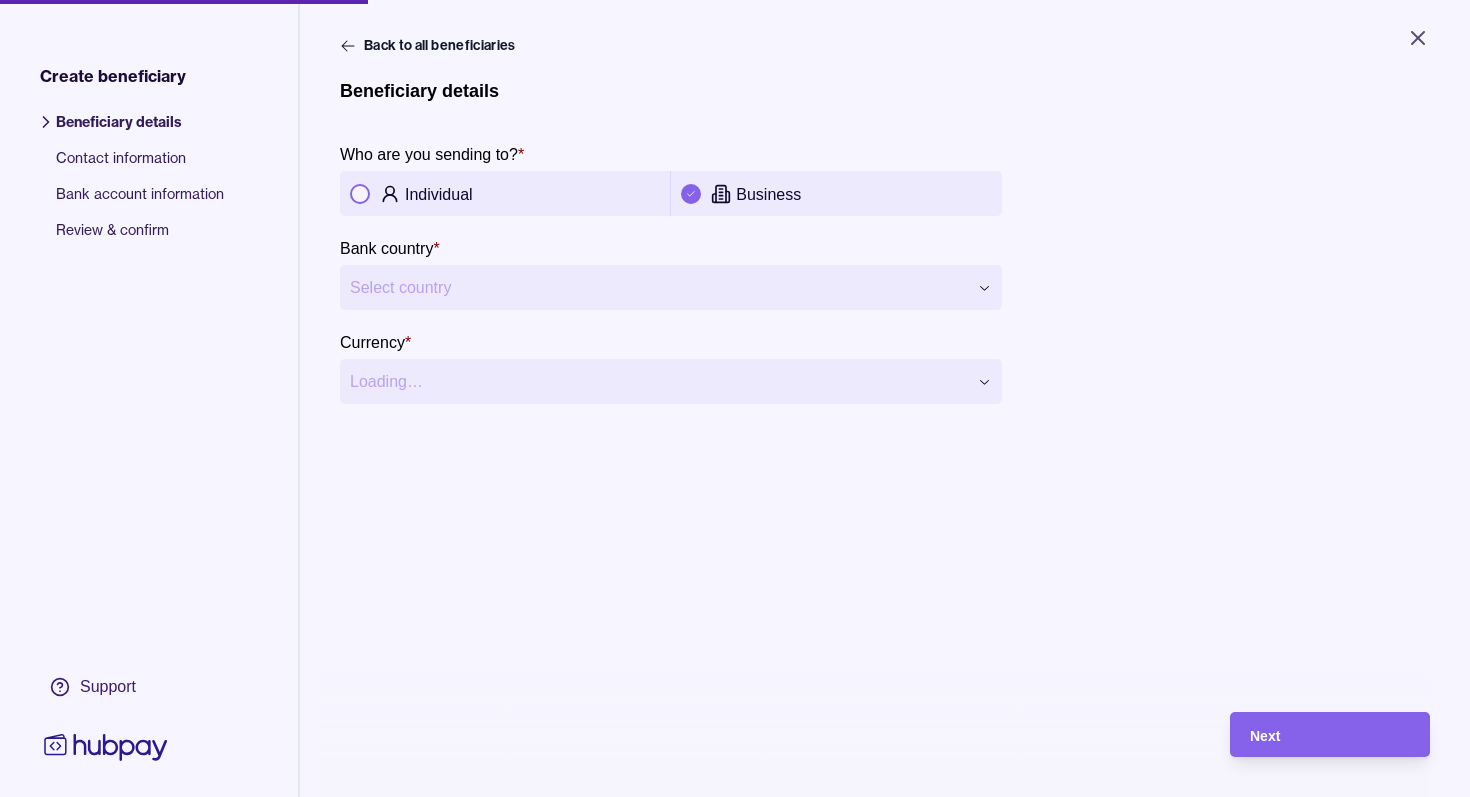 click on "**********" at bounding box center [735, 398] 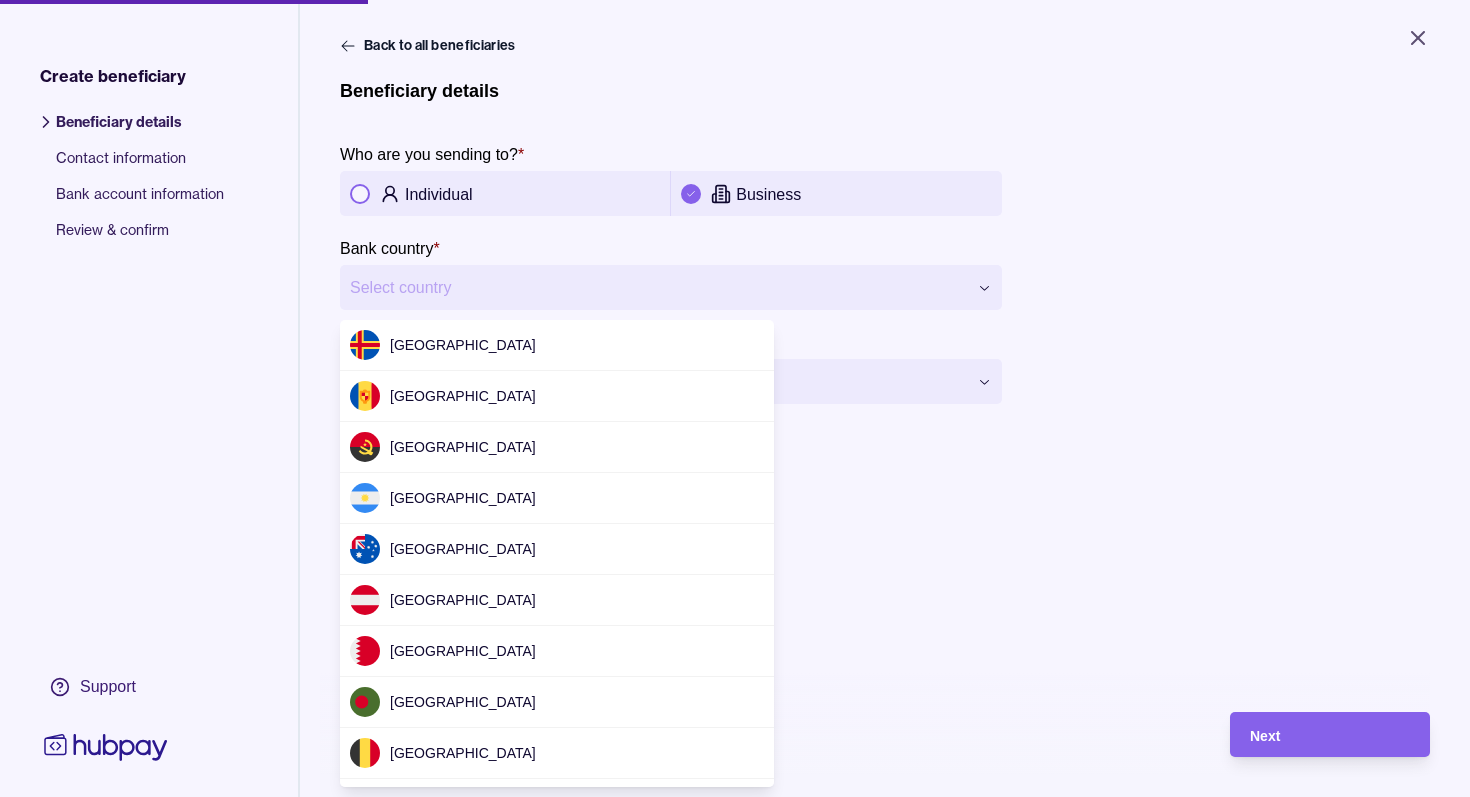 scroll, scrollTop: 2903, scrollLeft: 0, axis: vertical 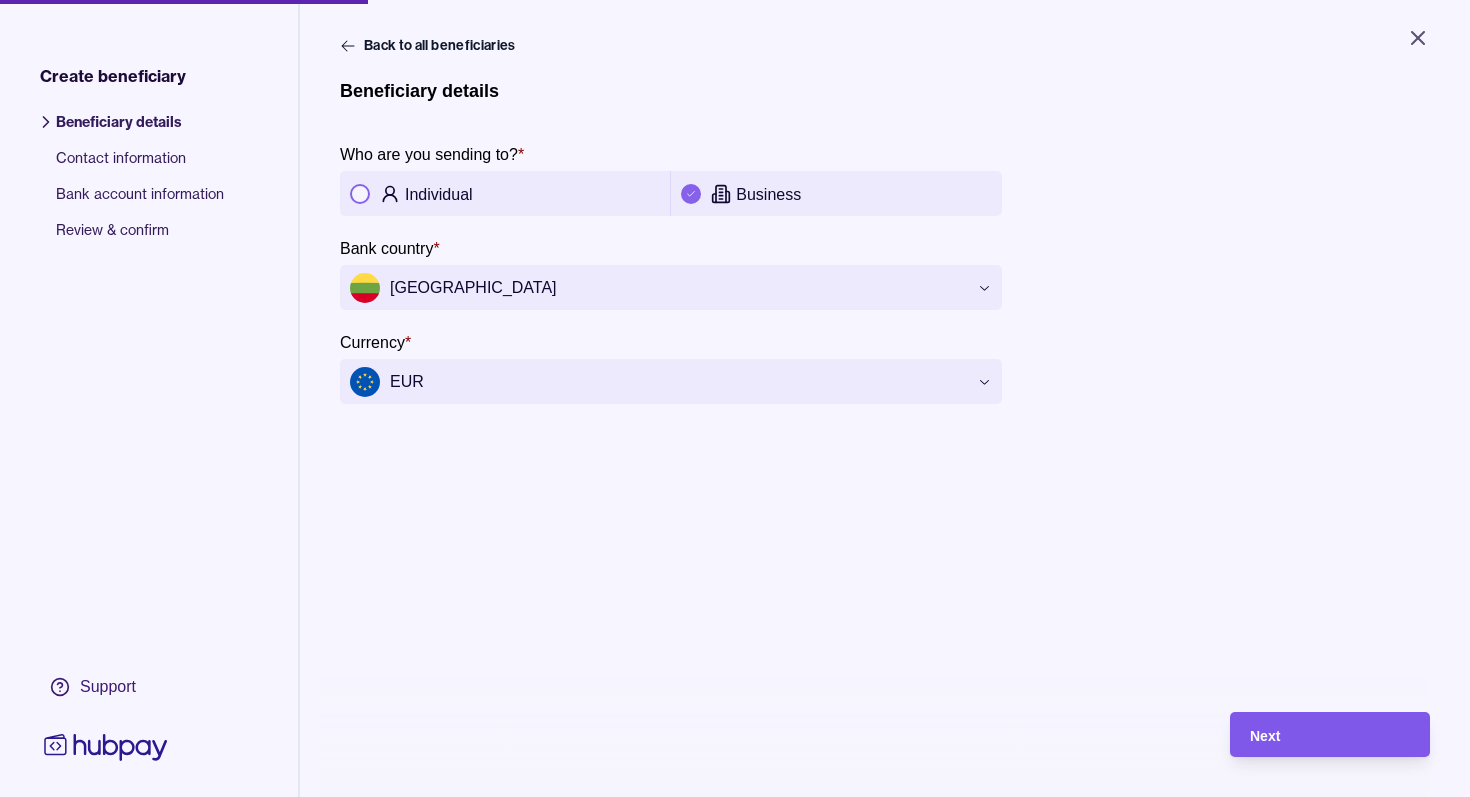 click on "Next" at bounding box center [1330, 735] 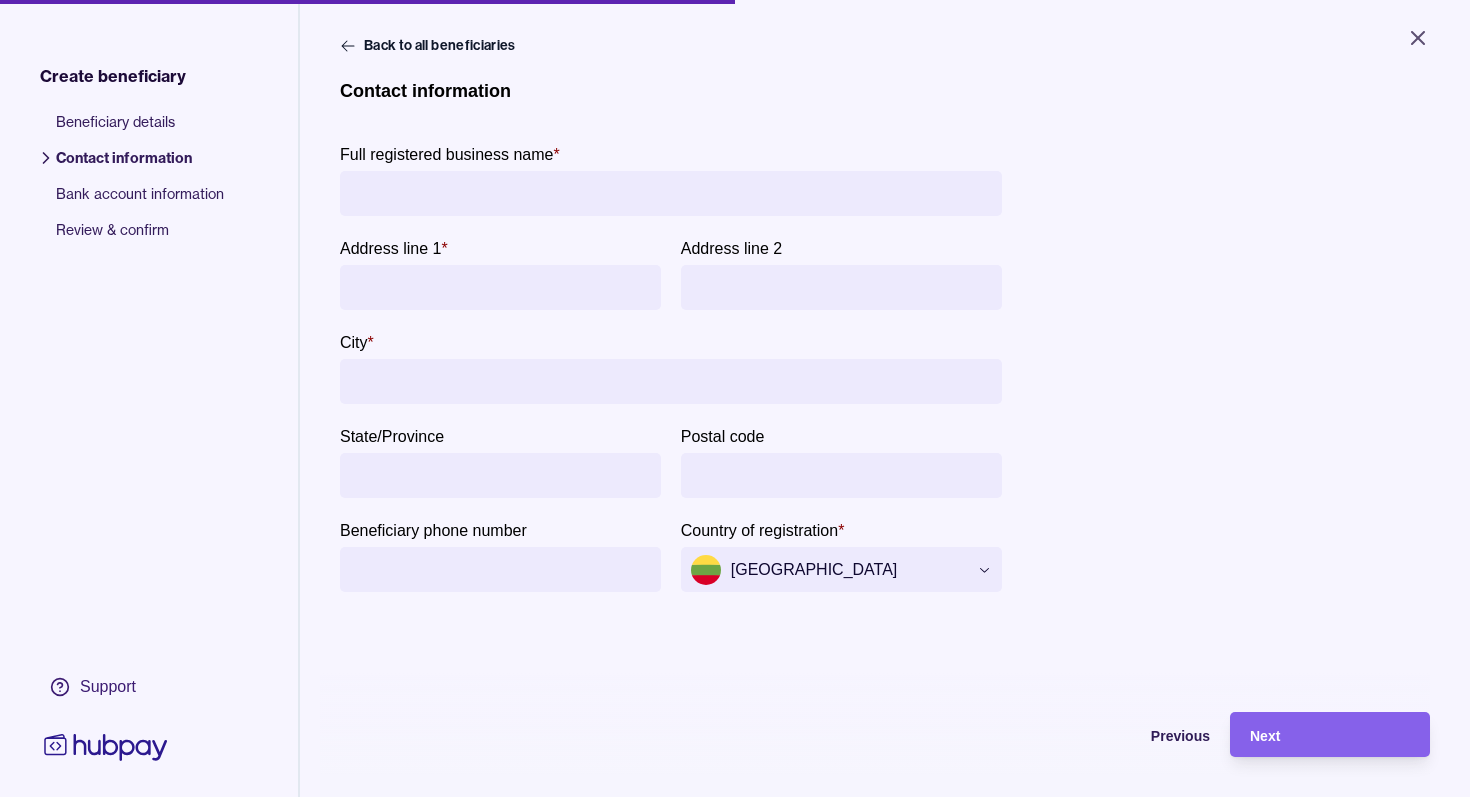 click on "Full registered business name  *" at bounding box center (671, 193) 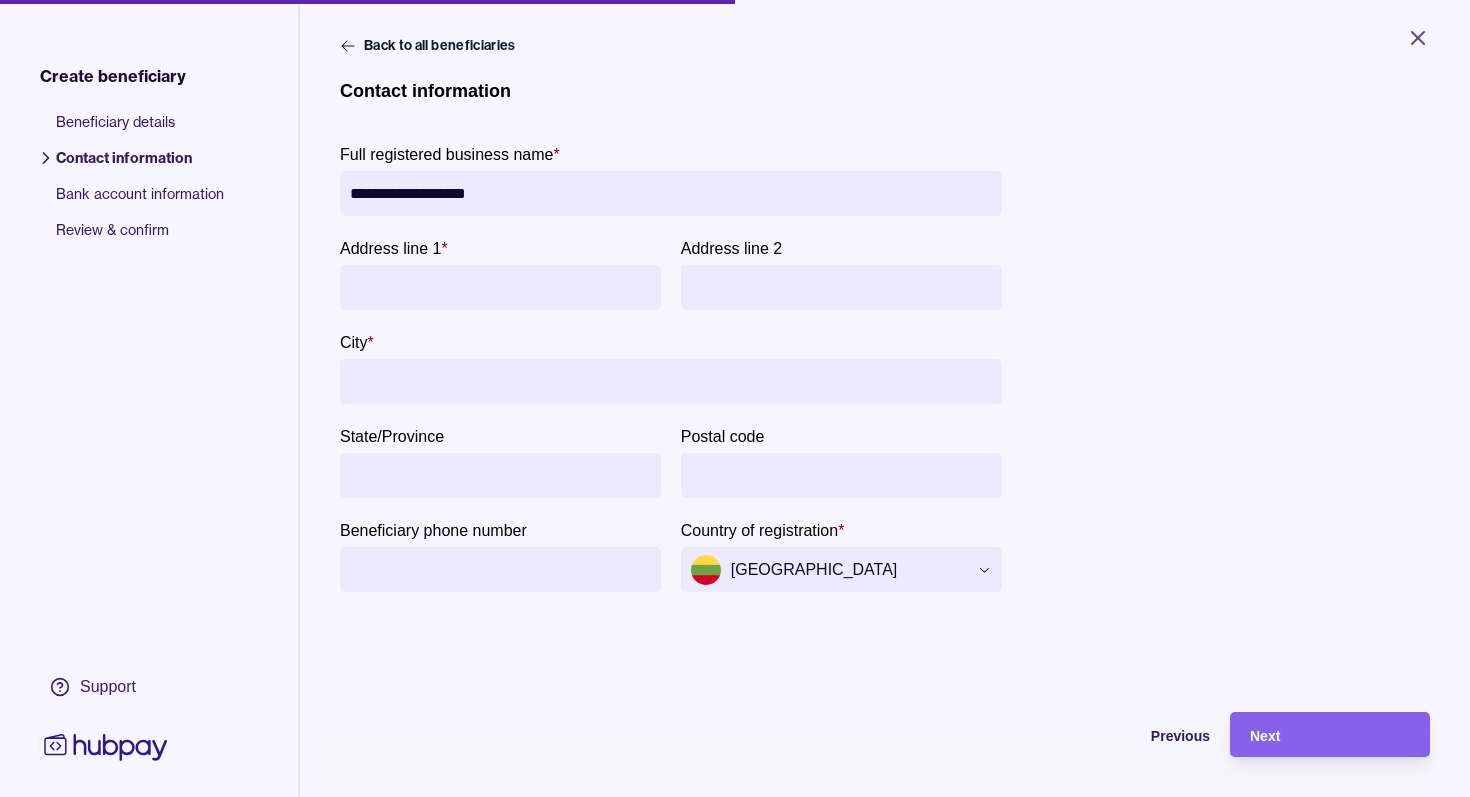 type on "**********" 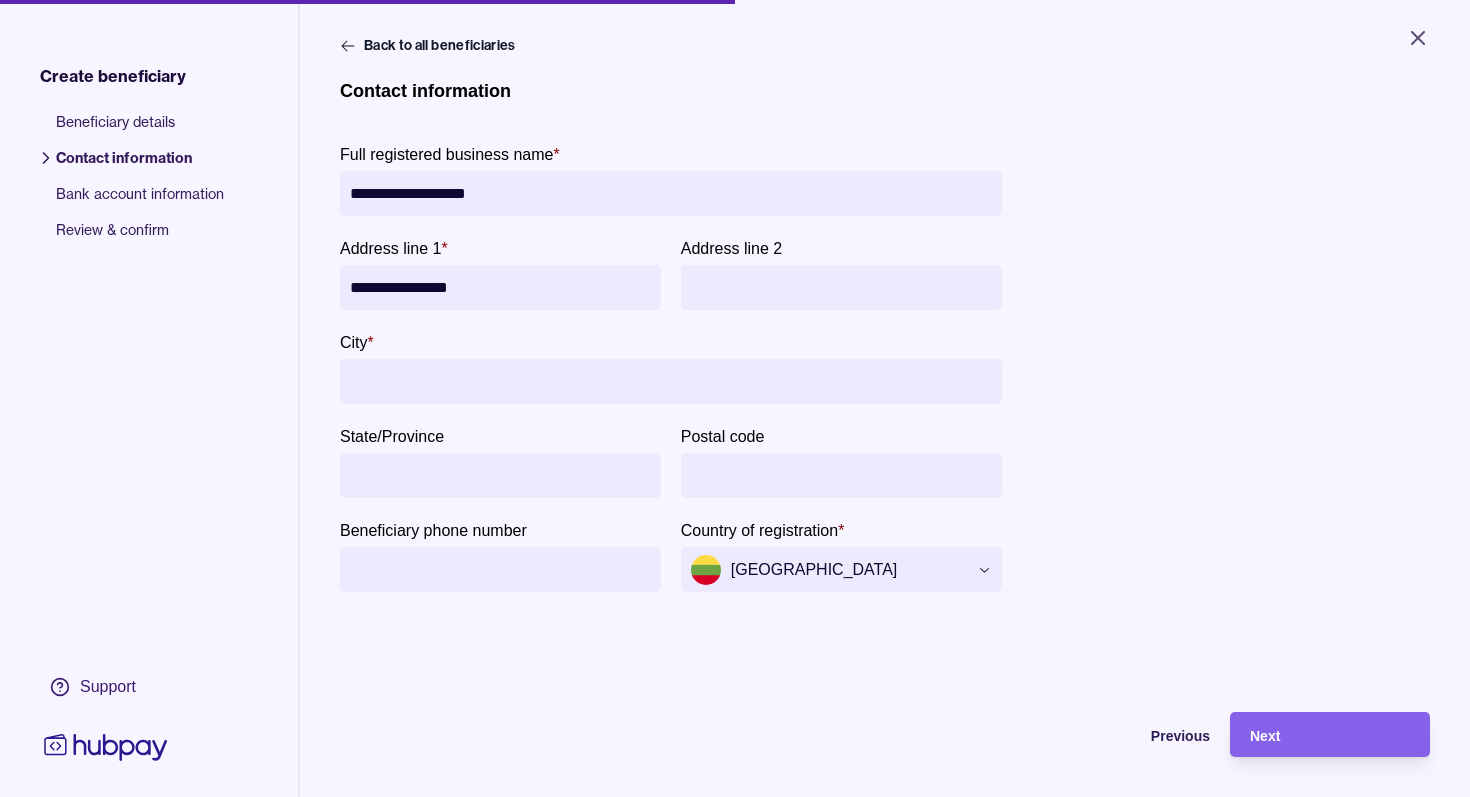 type on "**********" 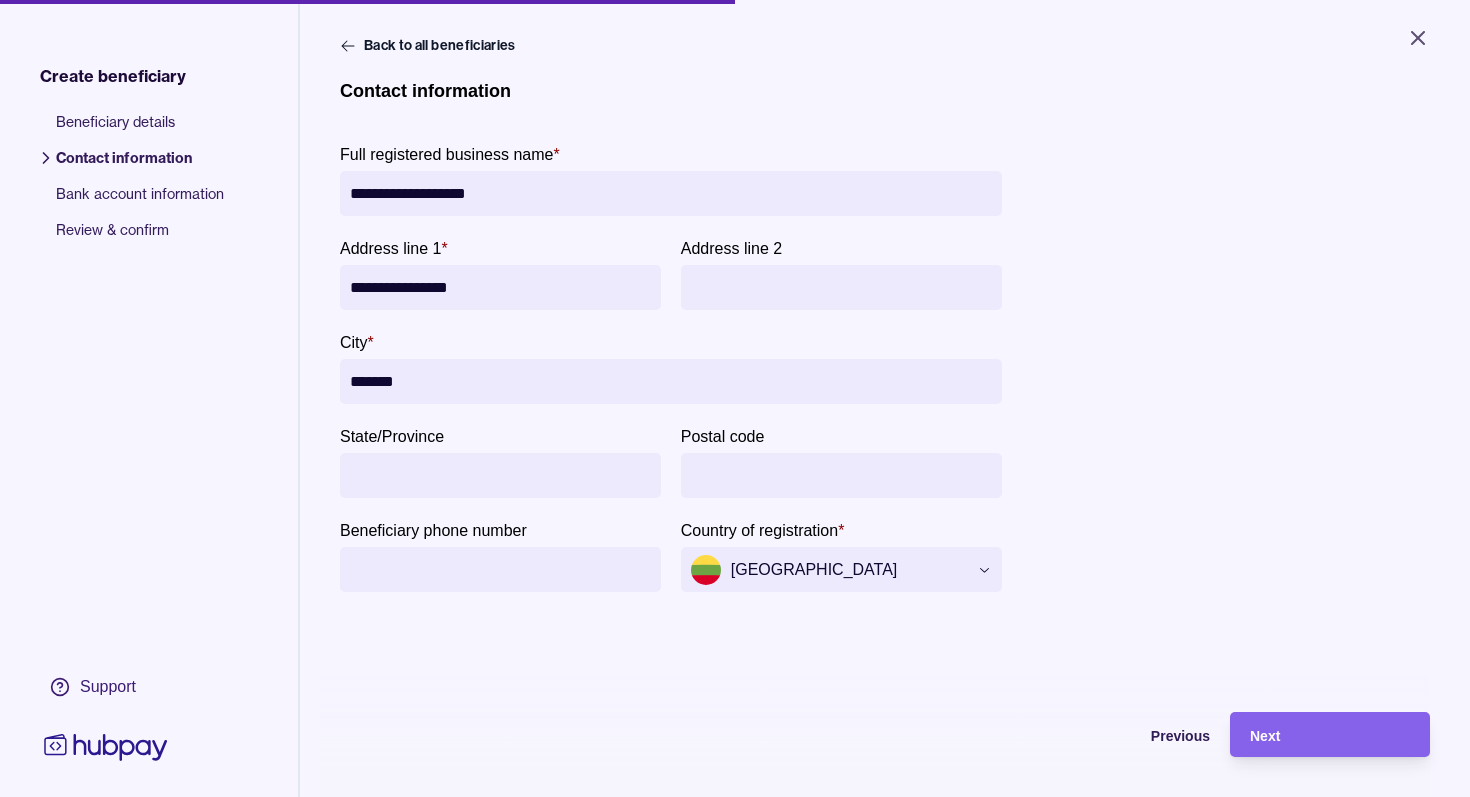 type on "*******" 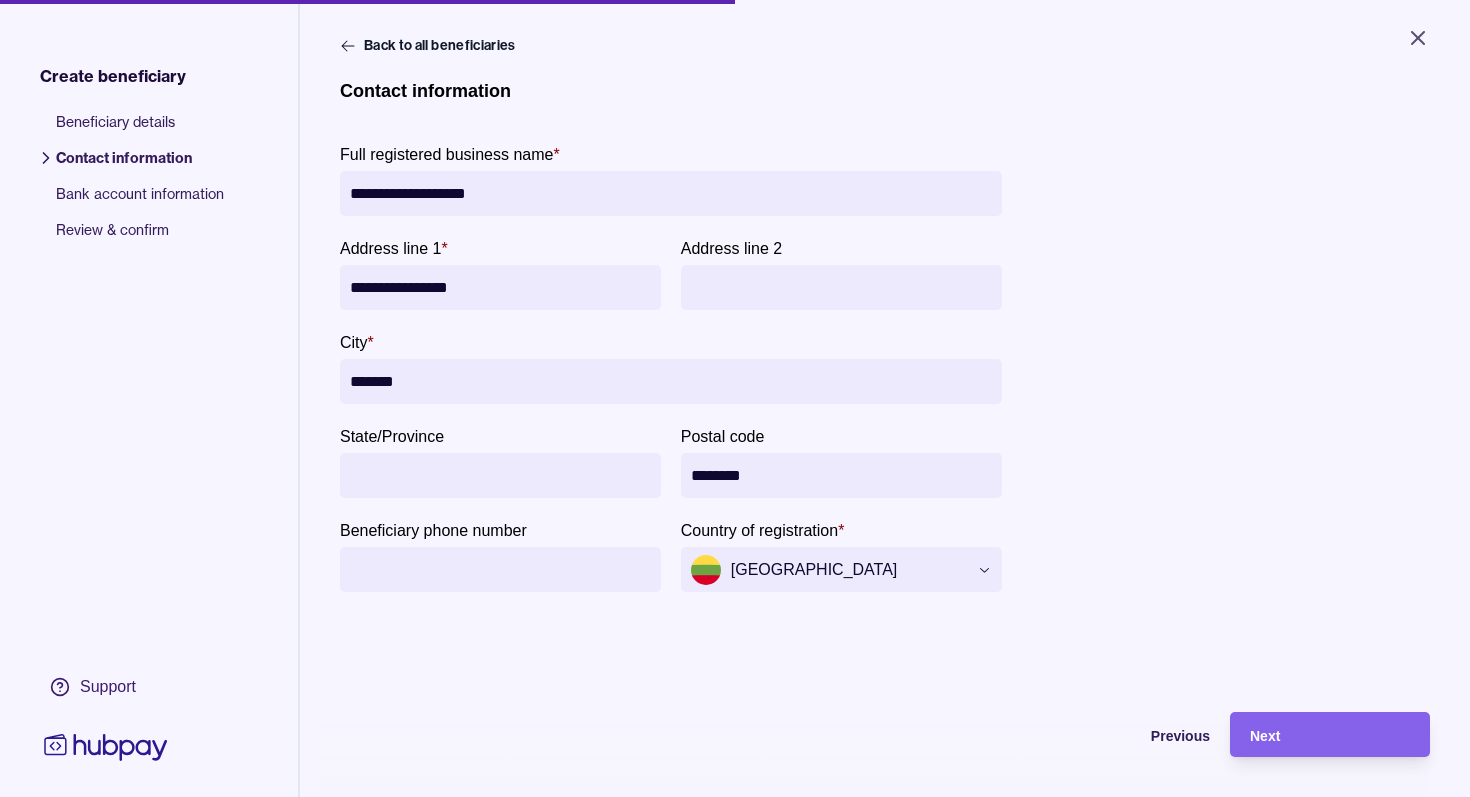 type on "********" 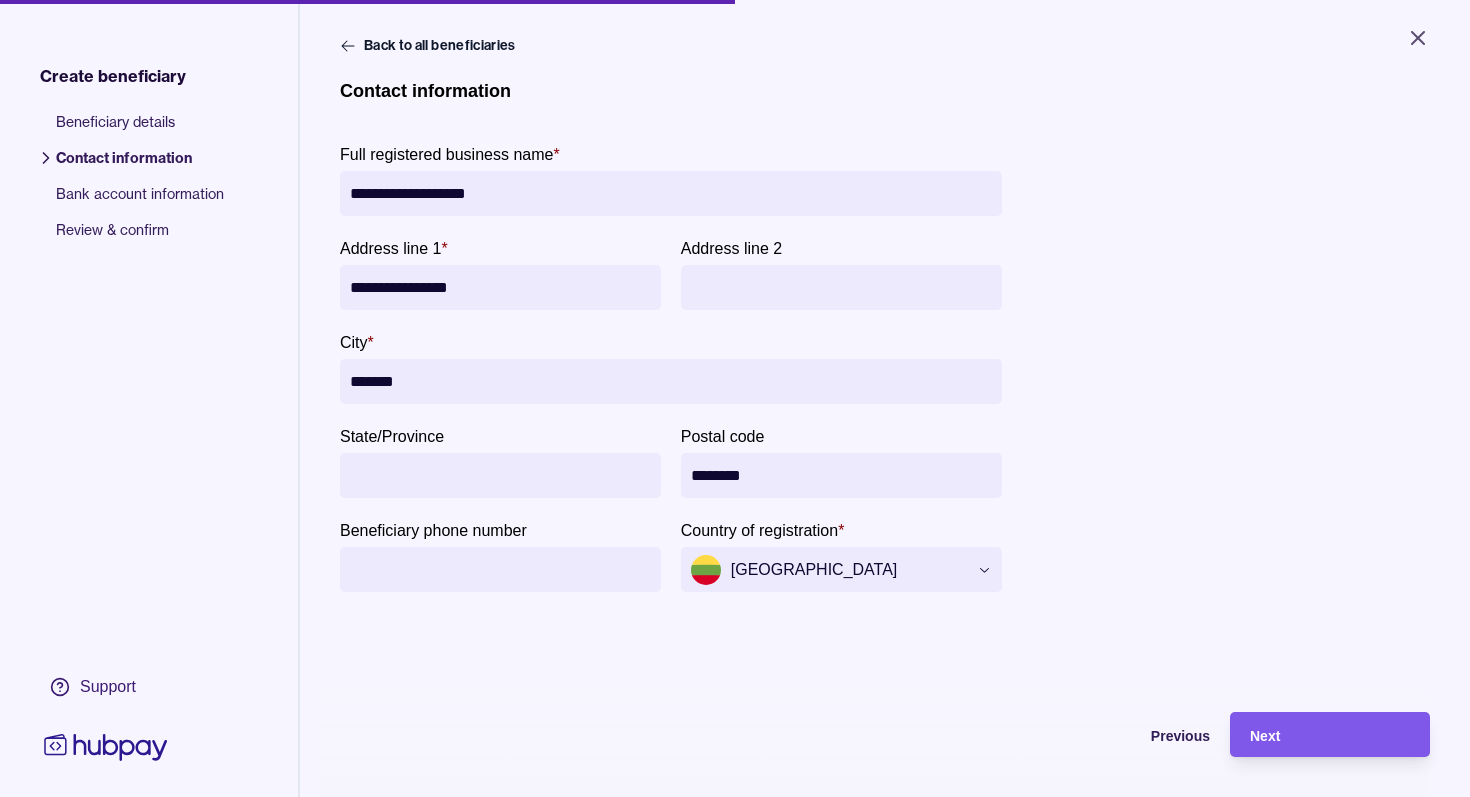 click on "Next" at bounding box center (1330, 735) 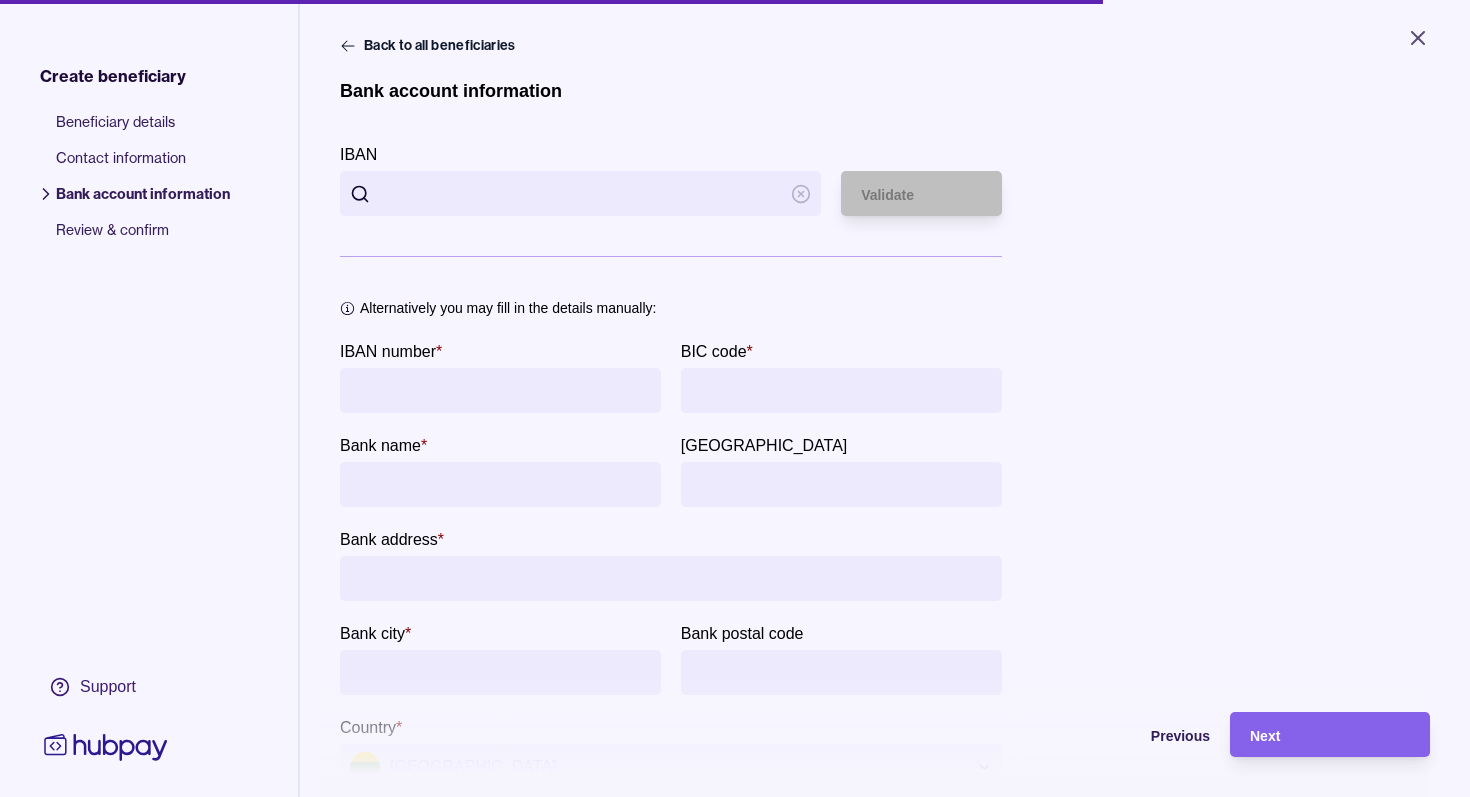 click on "IBAN" at bounding box center [580, 193] 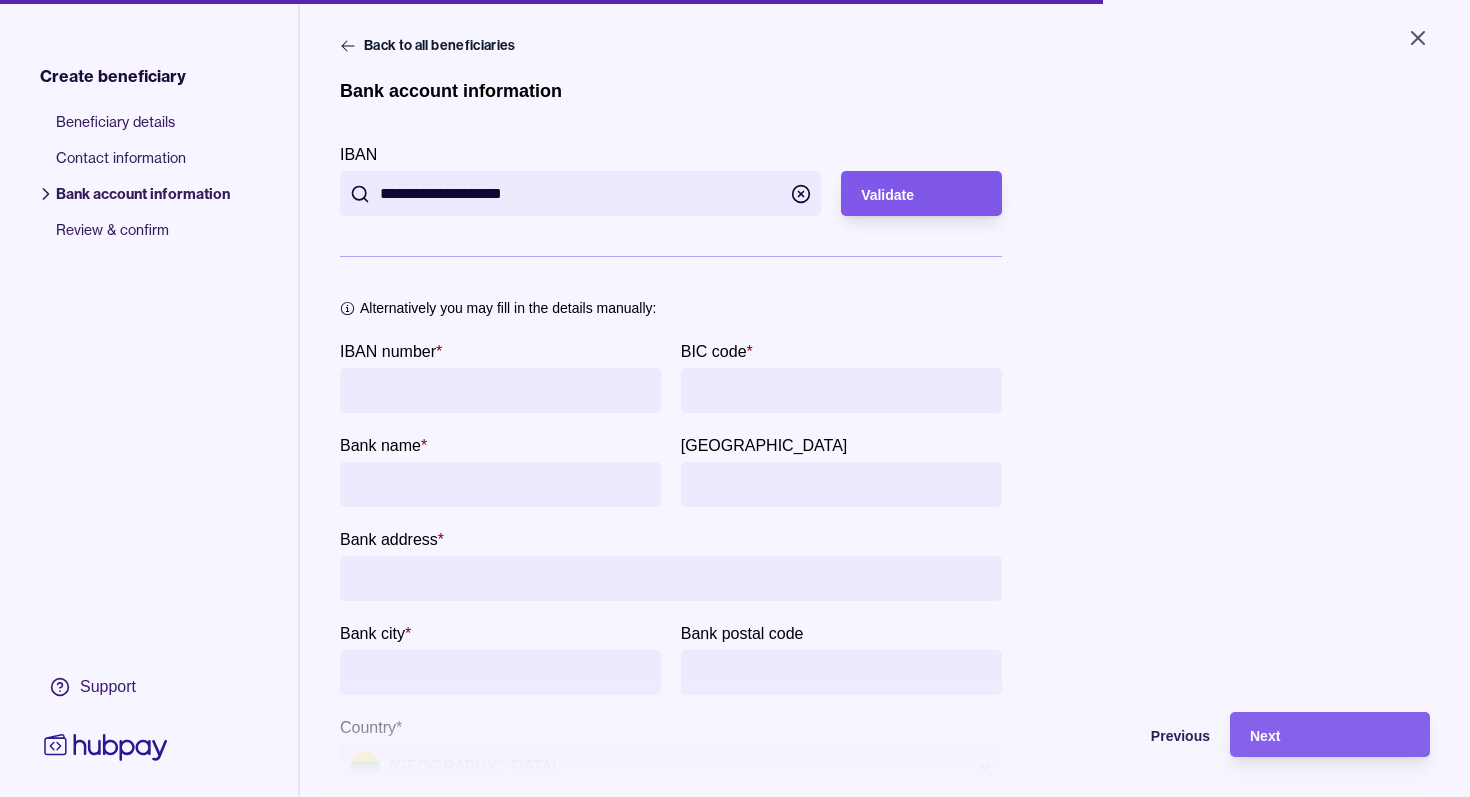 type on "**********" 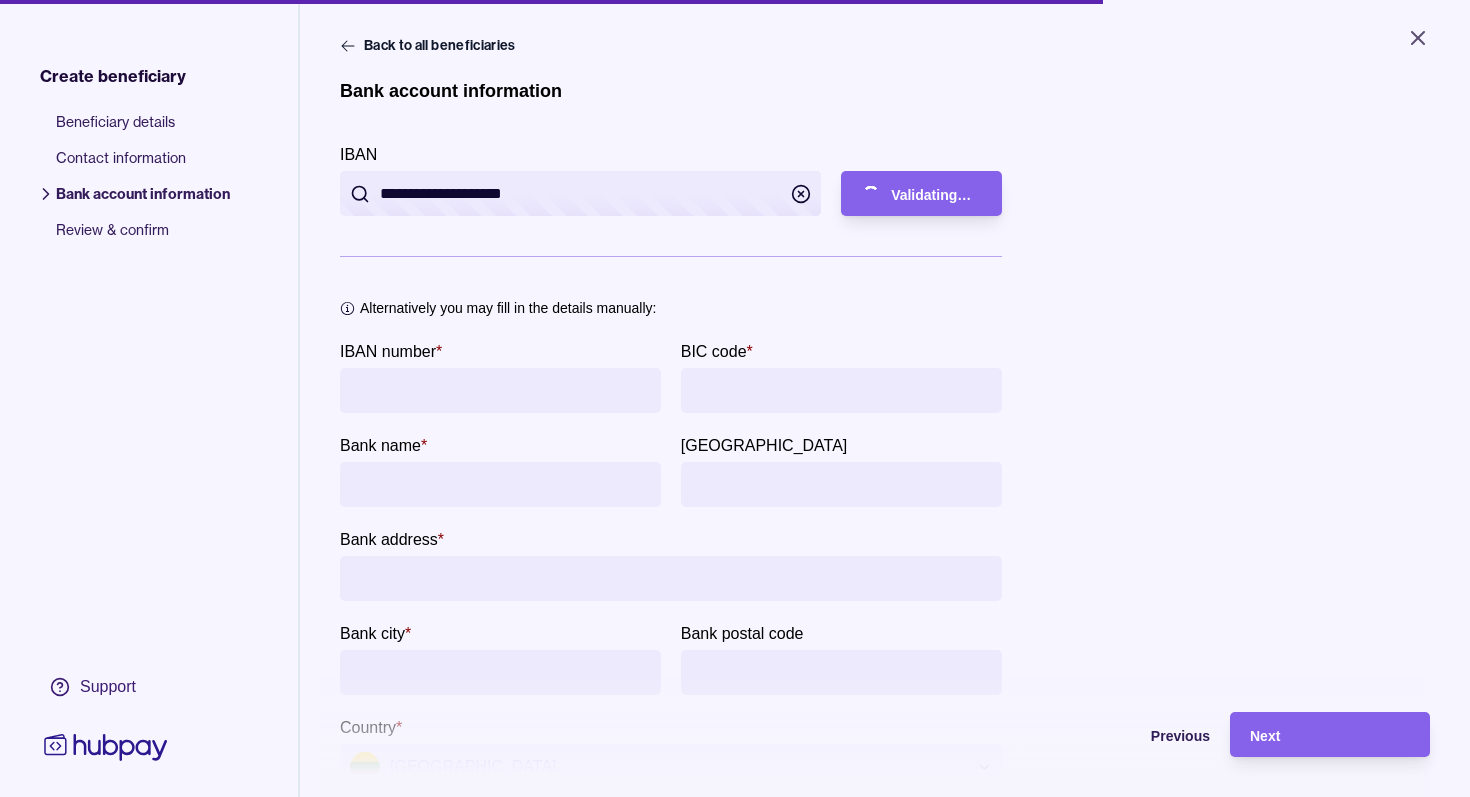 type on "**********" 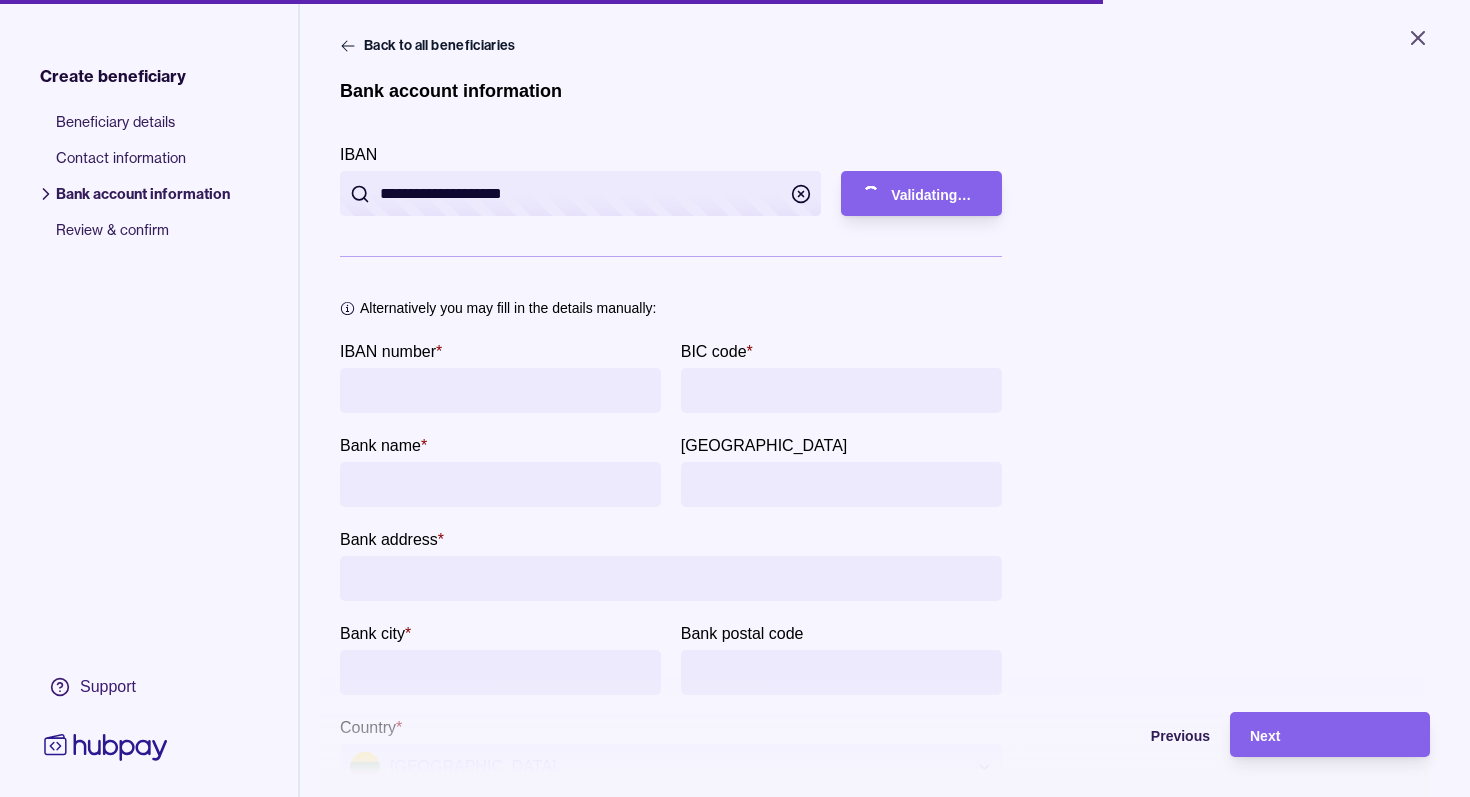 type on "**********" 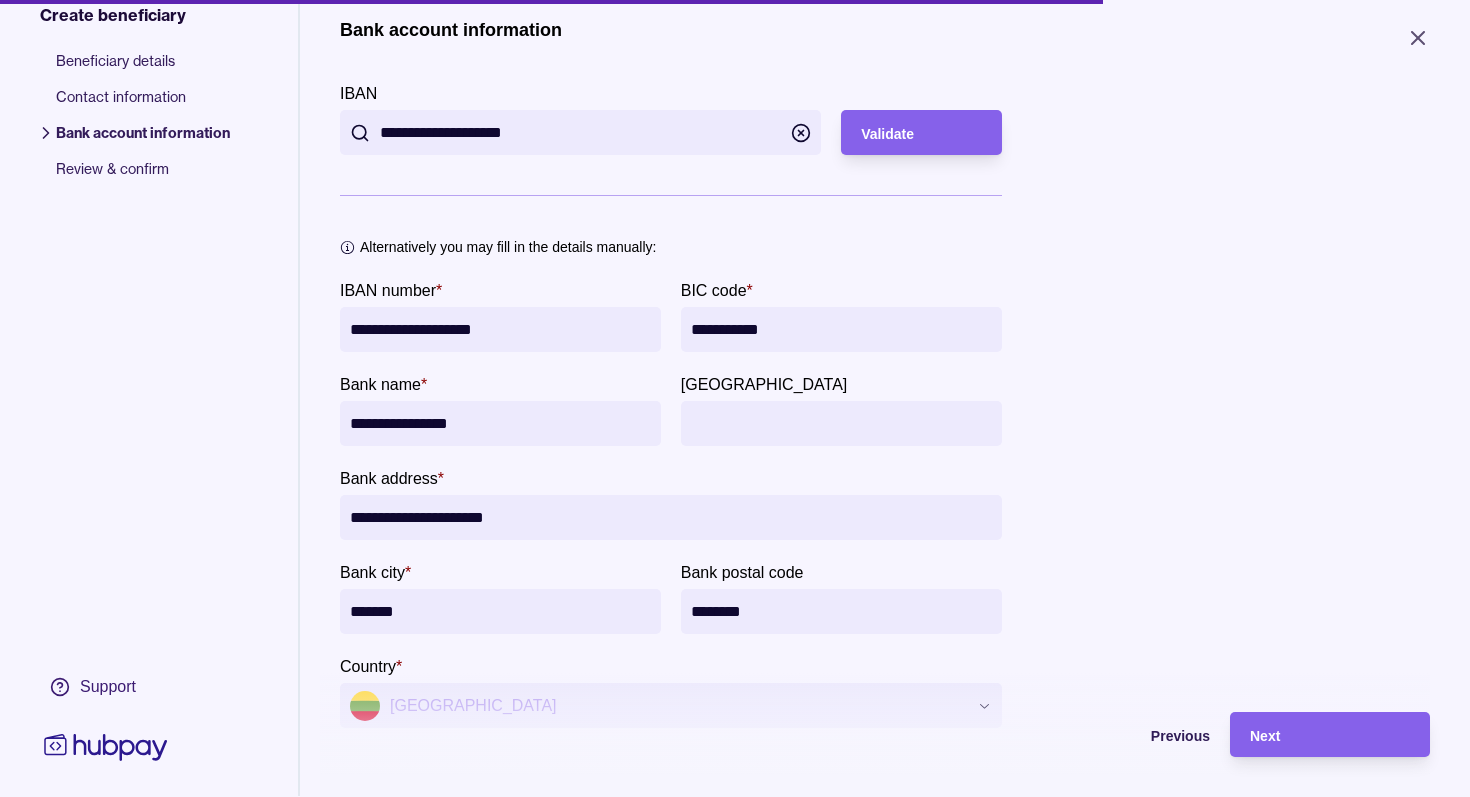 scroll, scrollTop: 82, scrollLeft: 0, axis: vertical 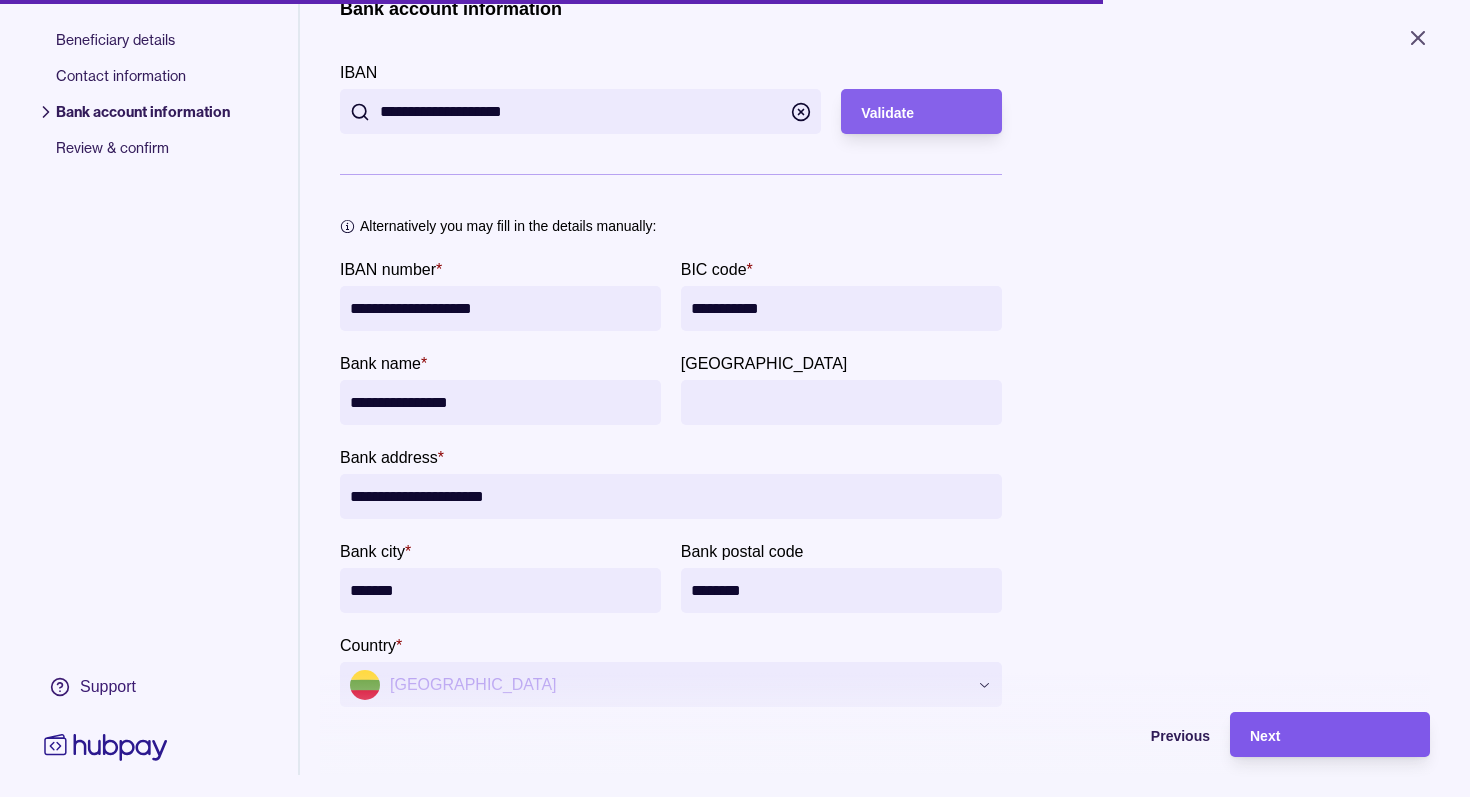 click on "Next" at bounding box center (1330, 735) 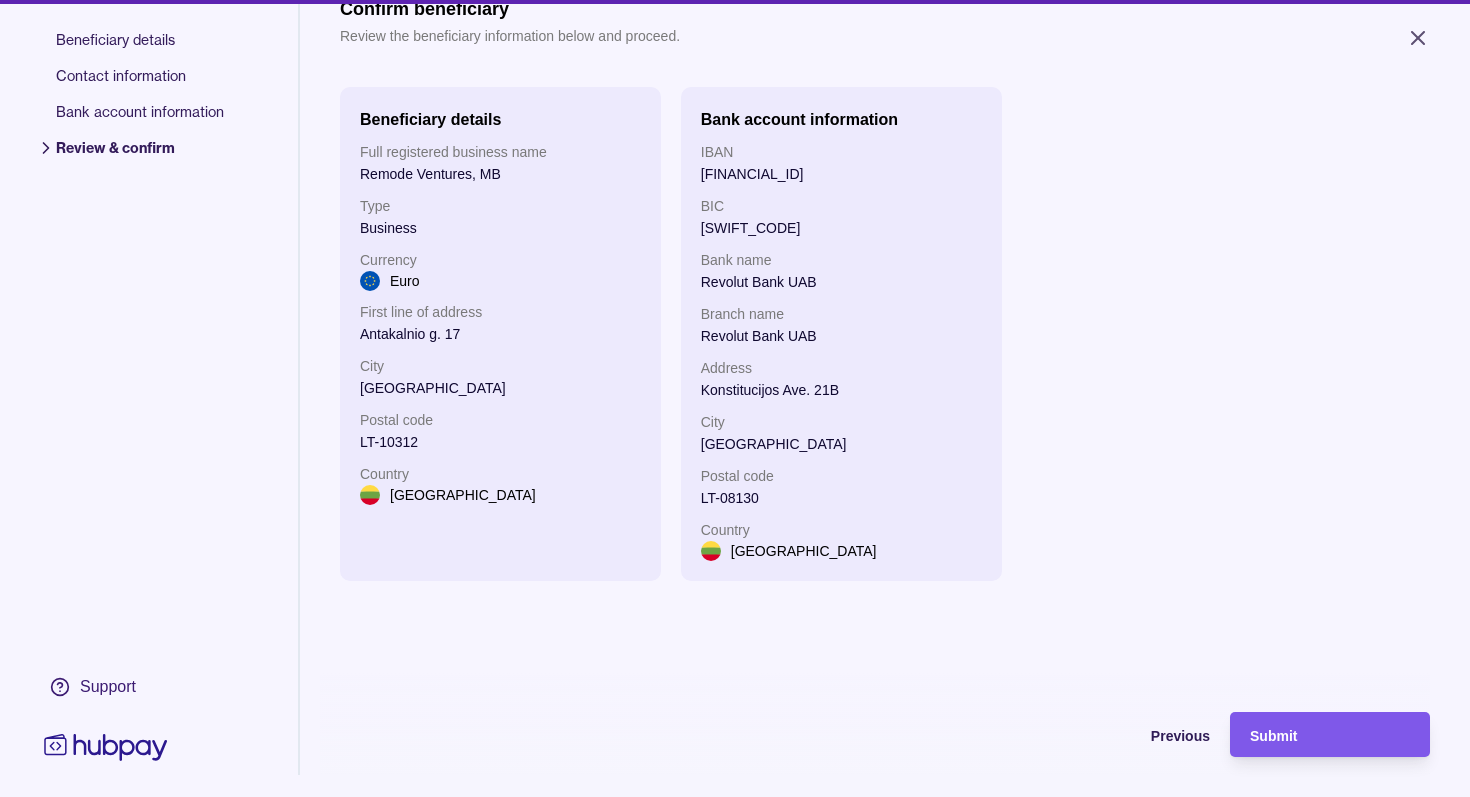 click on "Submit" at bounding box center [1330, 735] 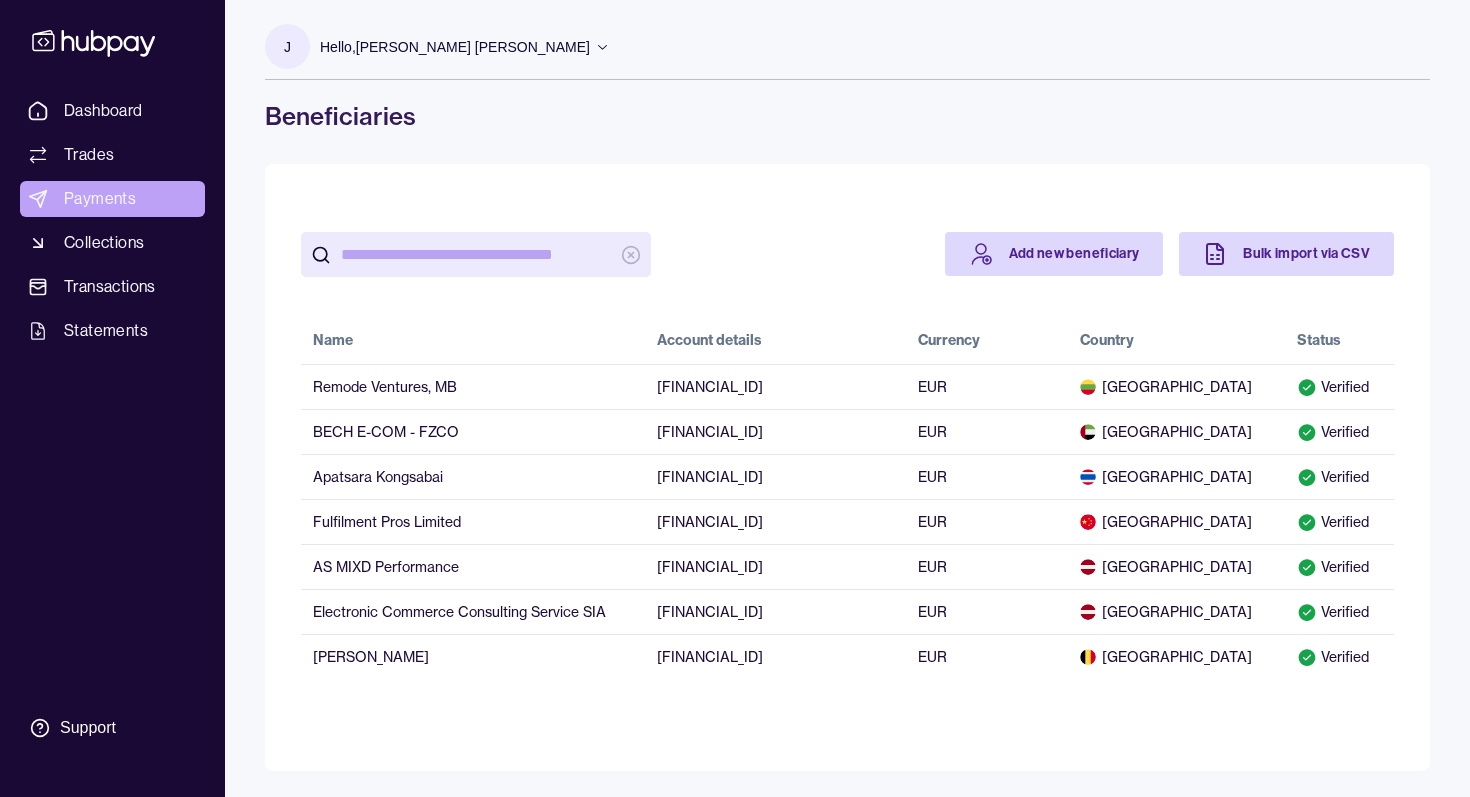click on "Payments" at bounding box center [112, 199] 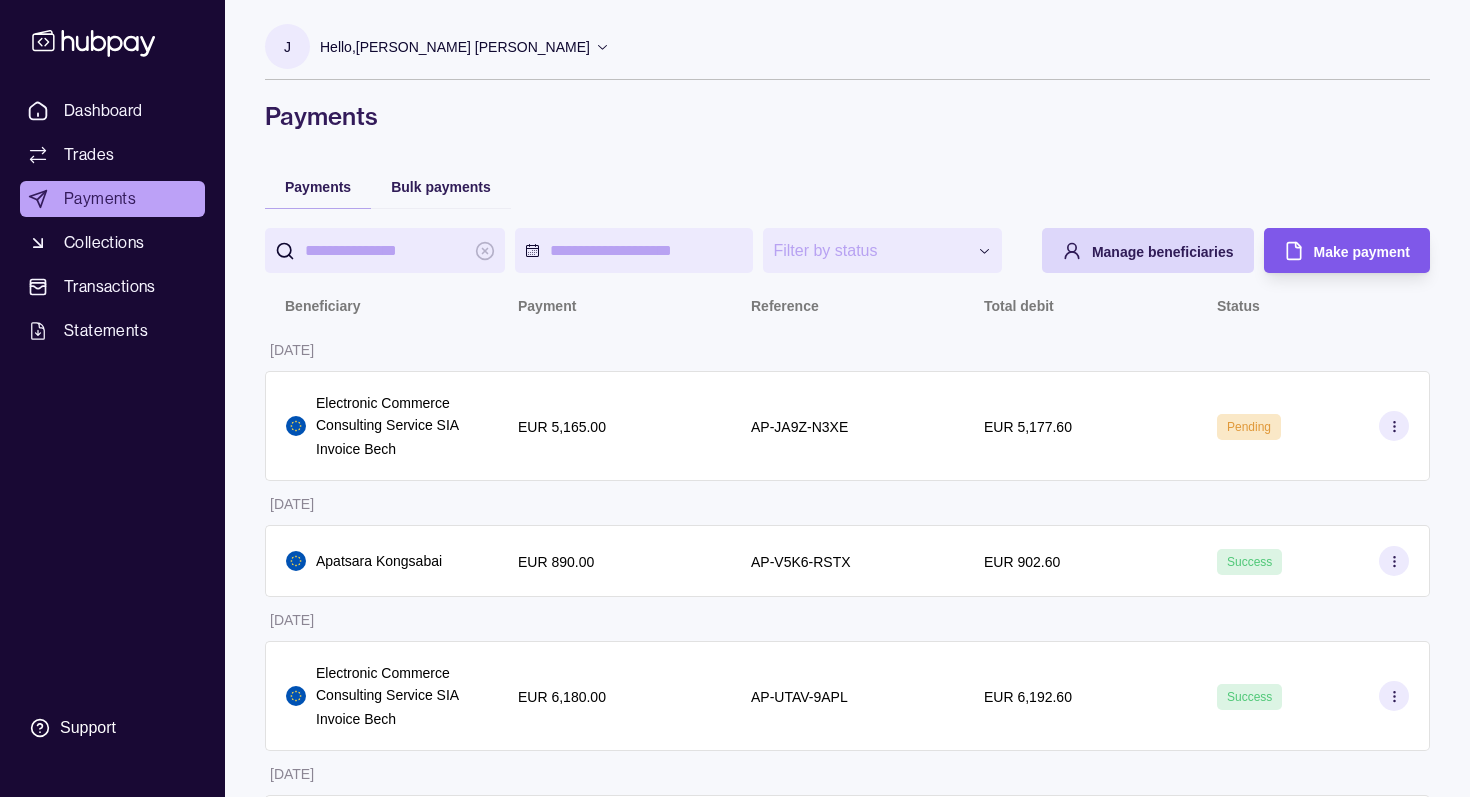 click on "Make payment" at bounding box center (1362, 251) 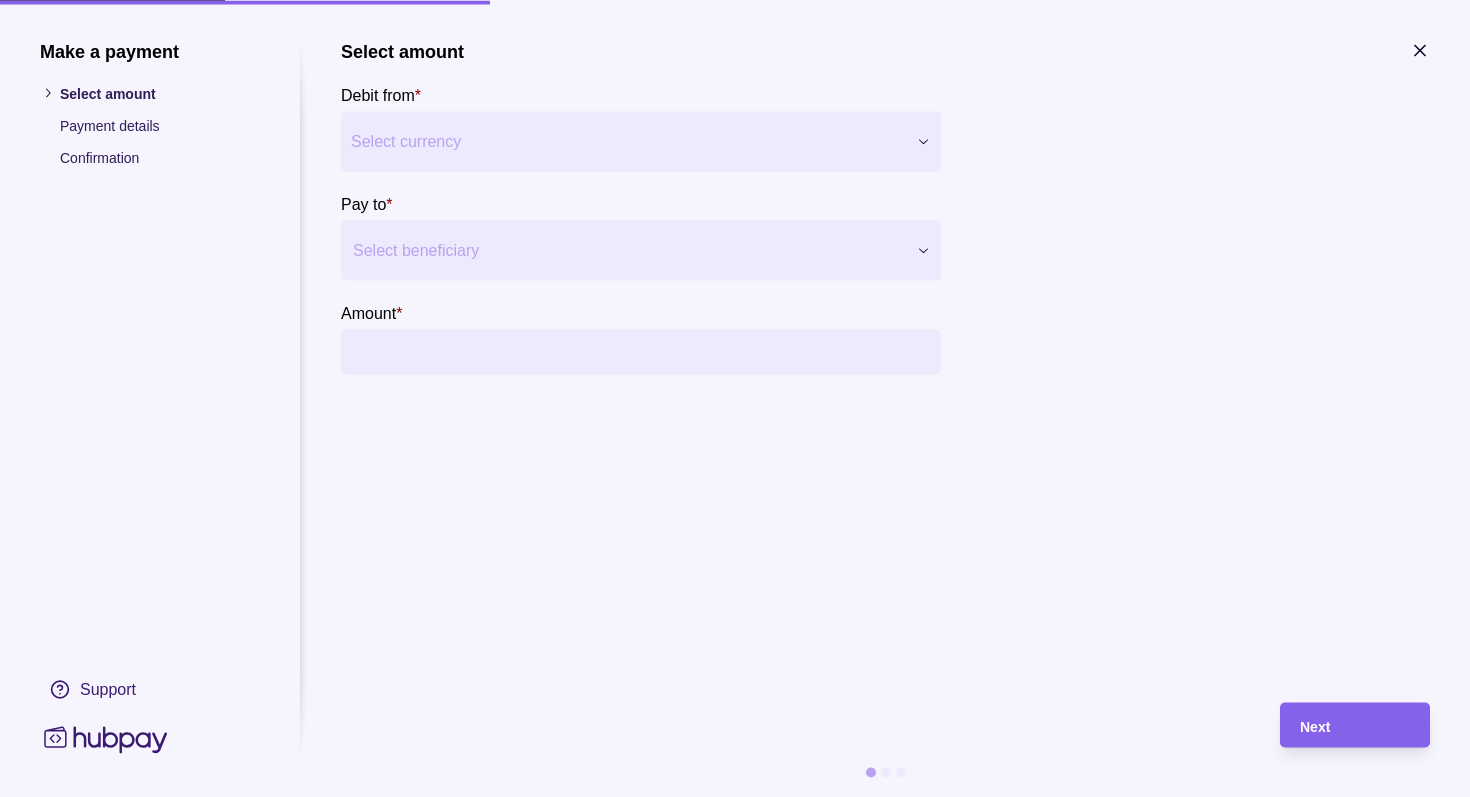 click on "Select currency" at bounding box center [641, 141] 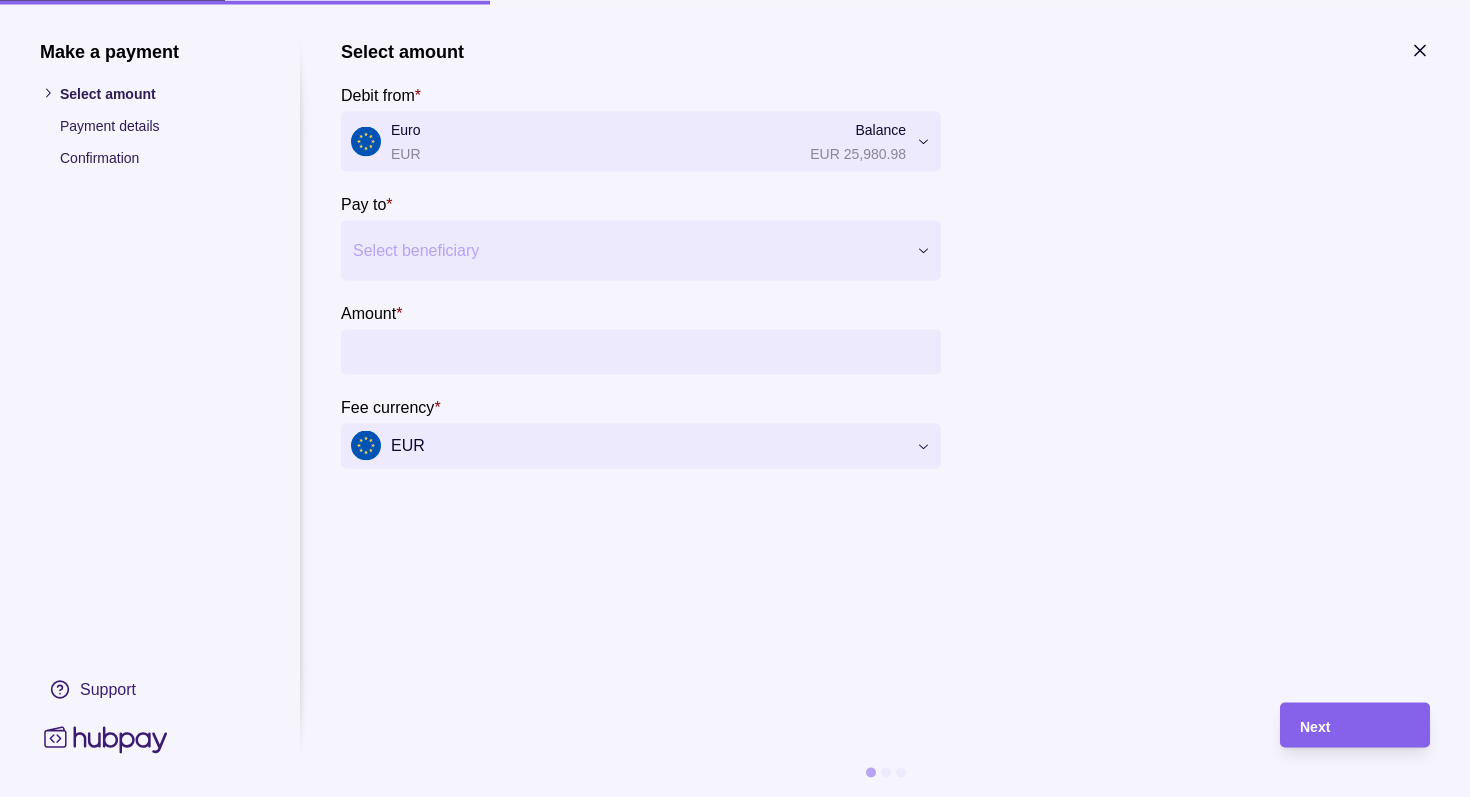 click at bounding box center [628, 250] 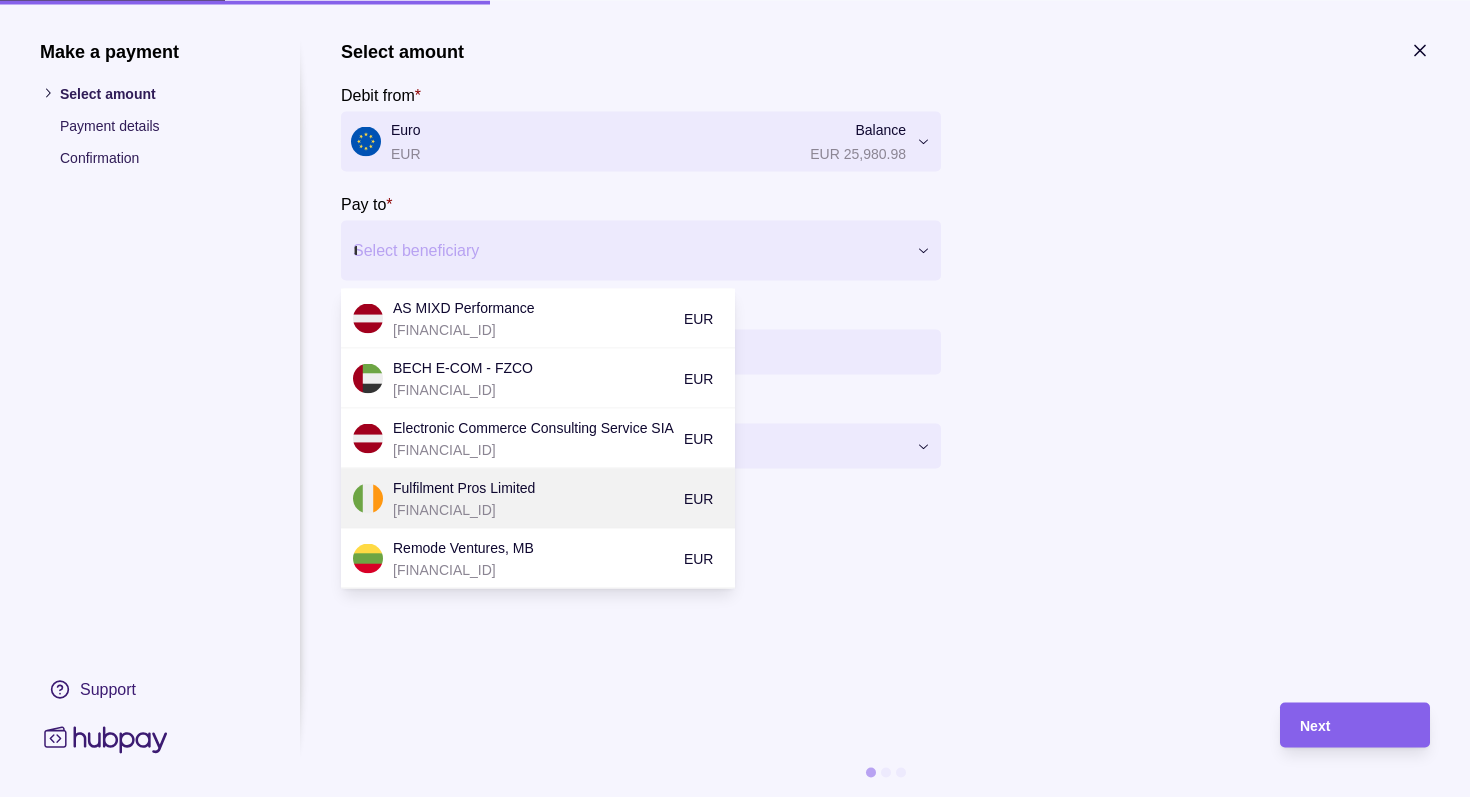 scroll, scrollTop: 0, scrollLeft: 0, axis: both 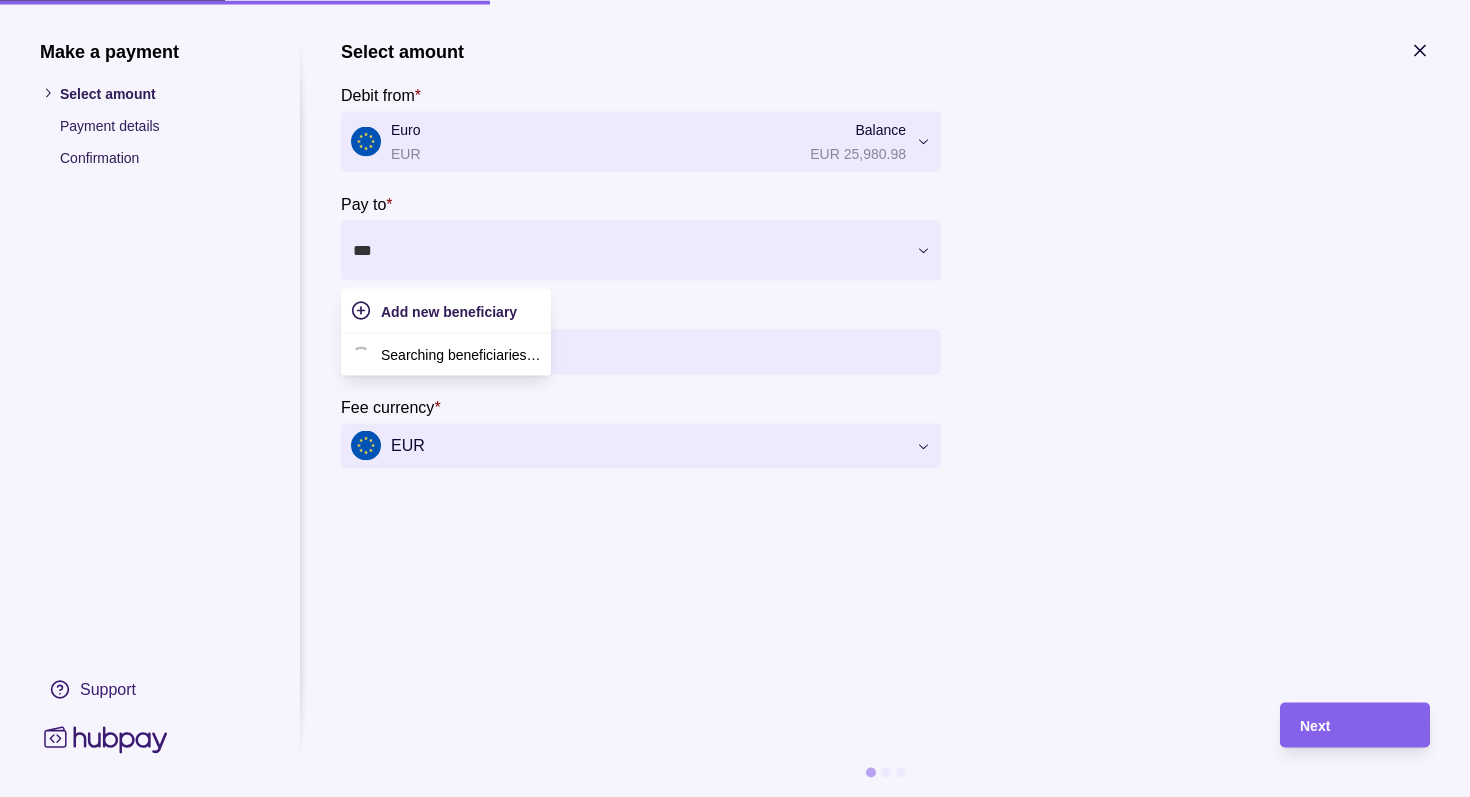 type on "****" 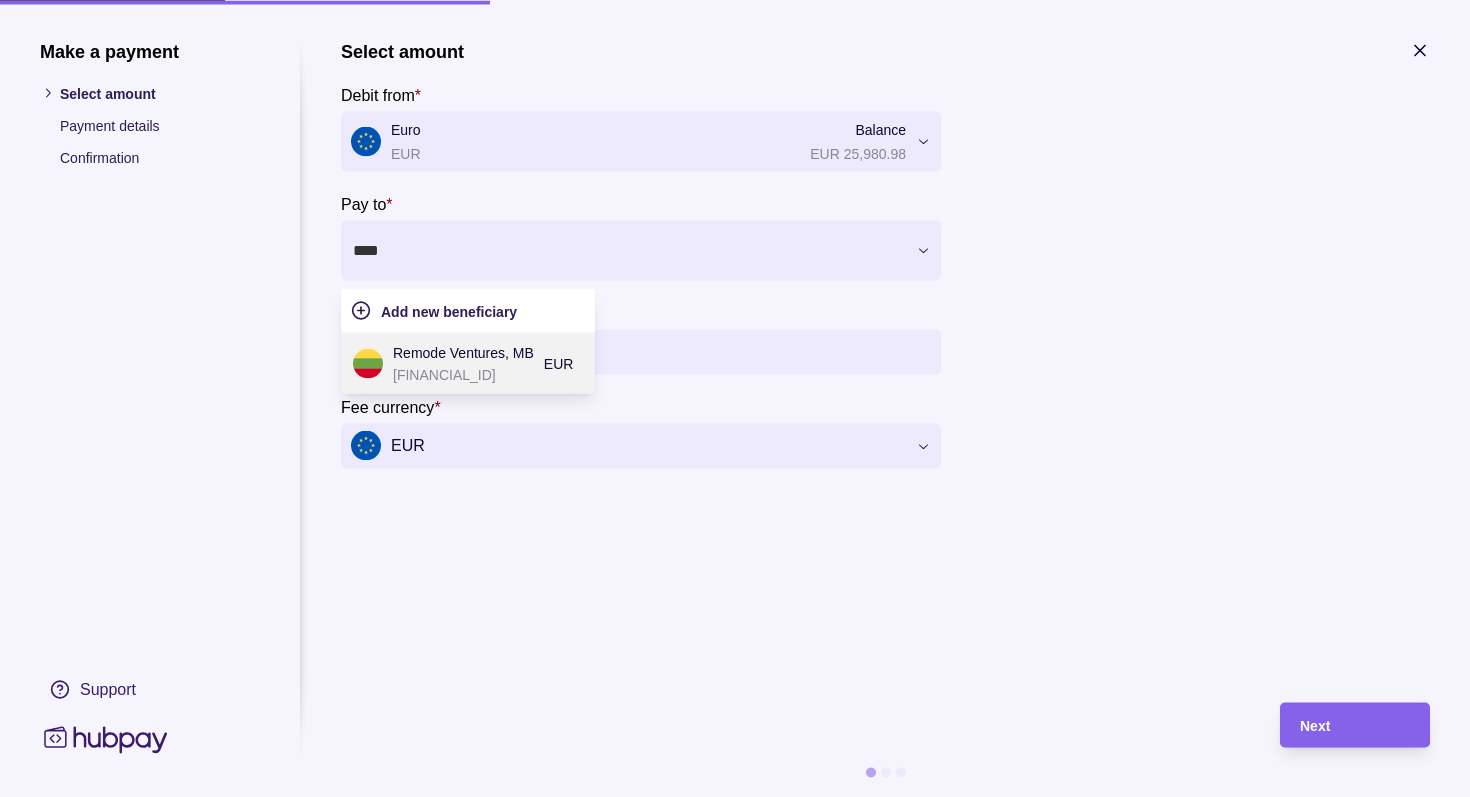 click on "[FINANCIAL_ID]" at bounding box center (463, 374) 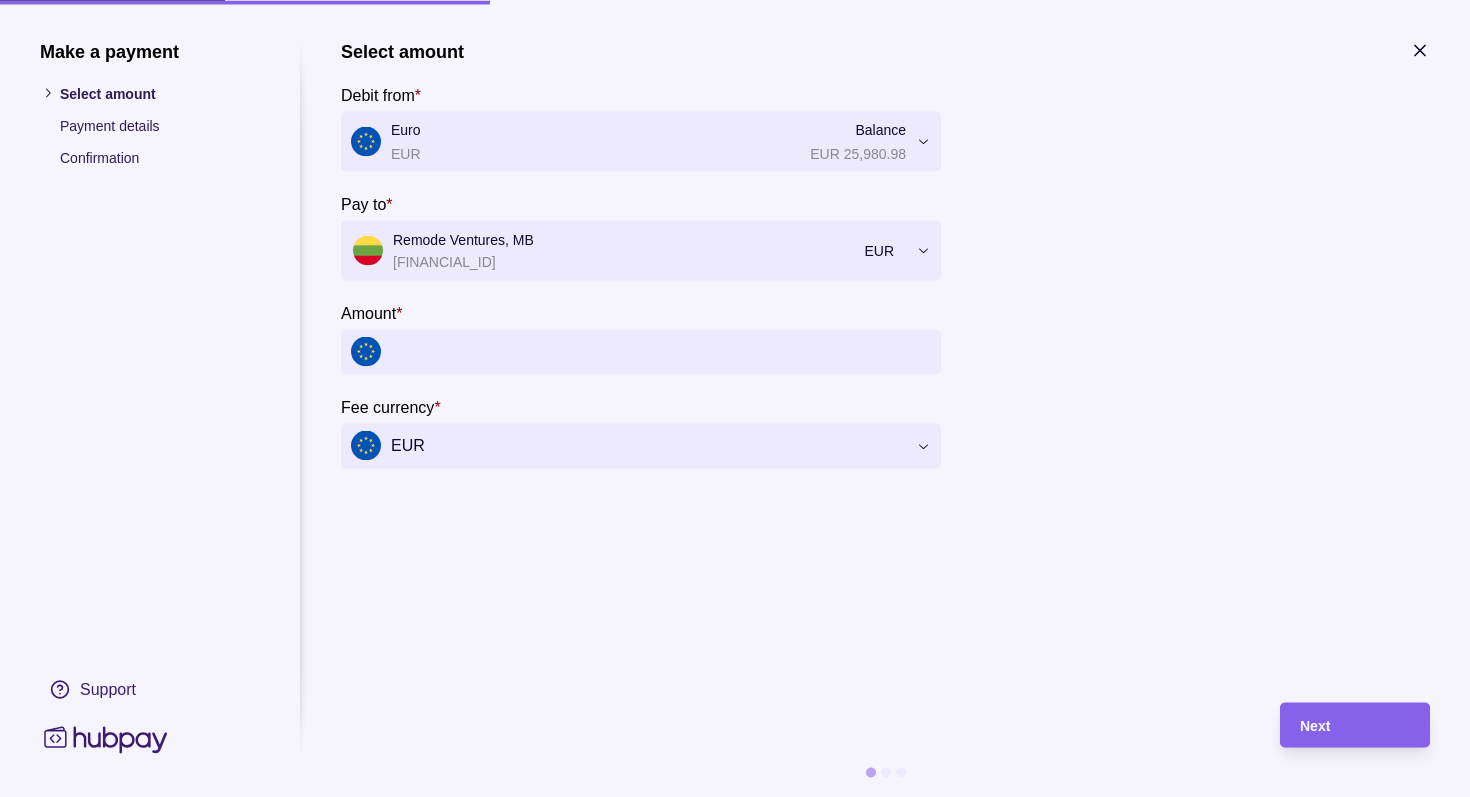 click on "Amount  *" at bounding box center (661, 351) 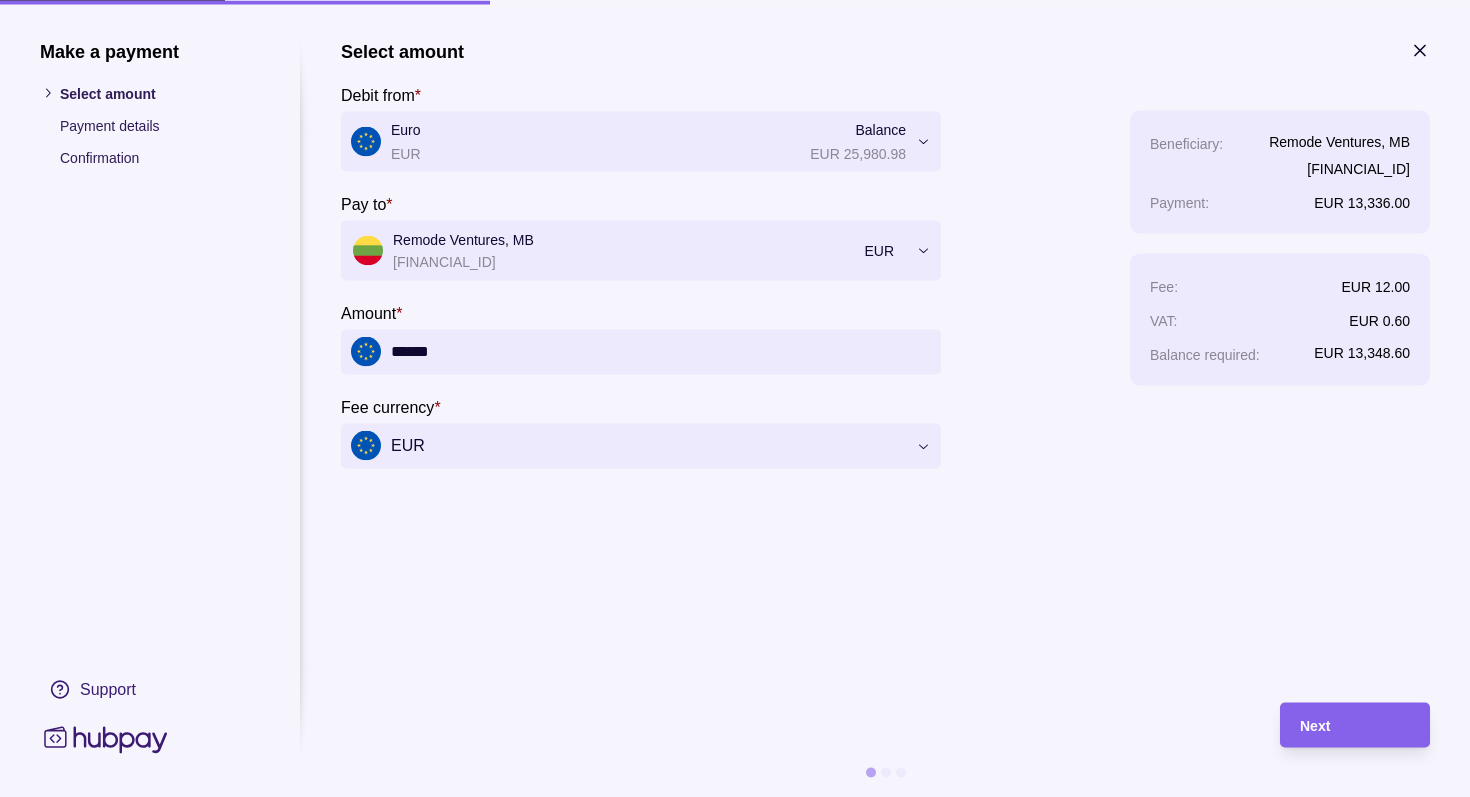 type on "******" 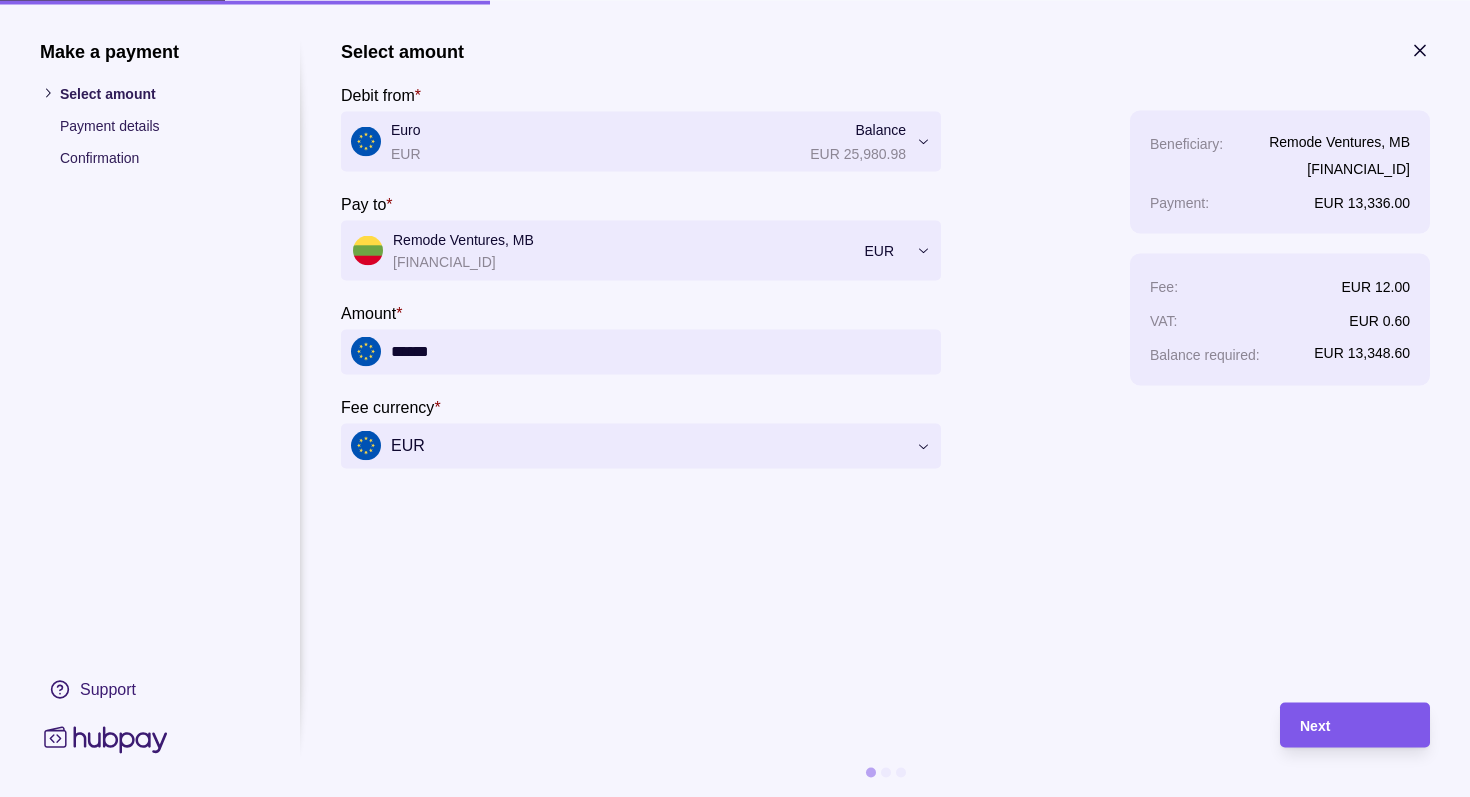 click on "Next" at bounding box center [1355, 725] 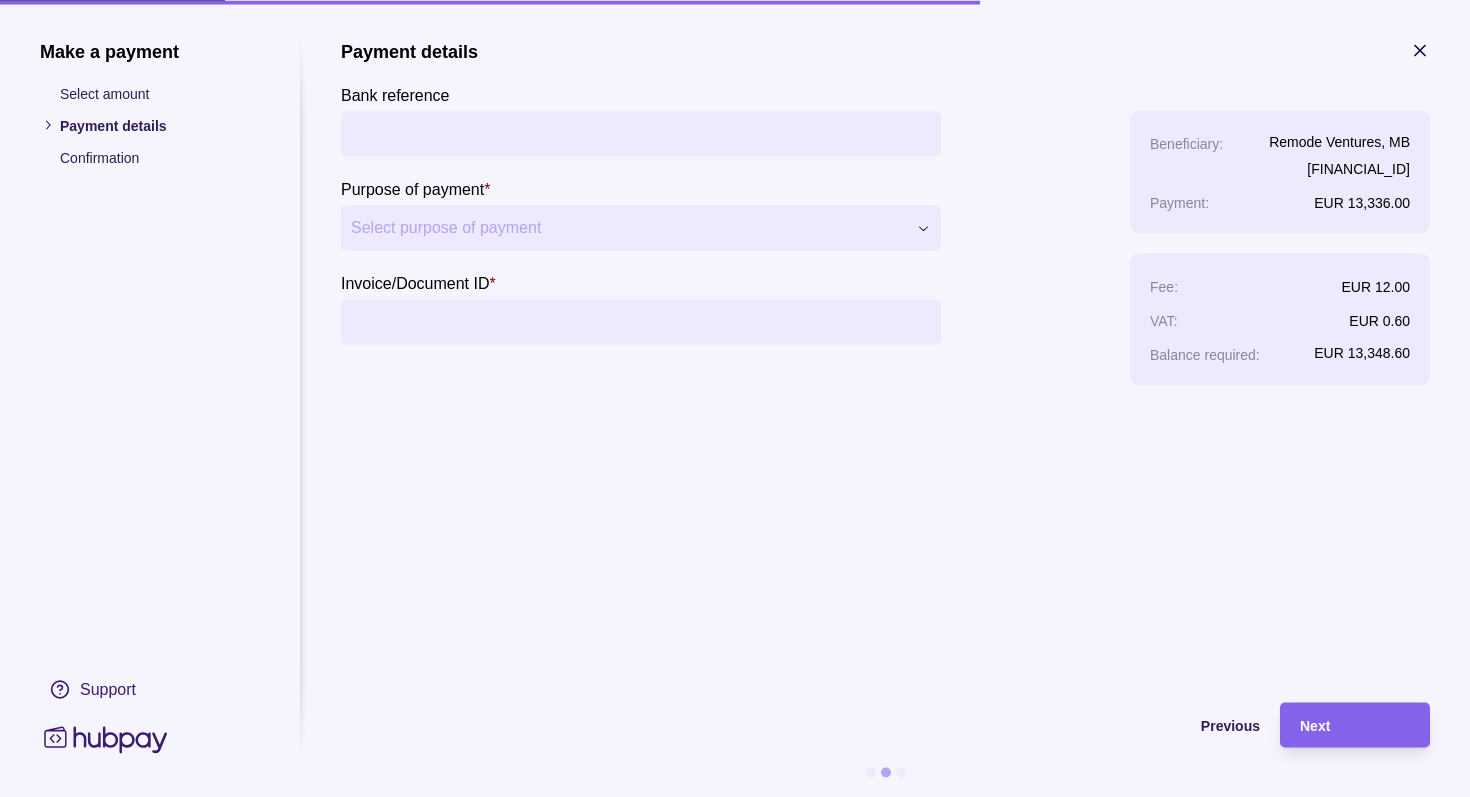 click on "Bank reference" at bounding box center (641, 133) 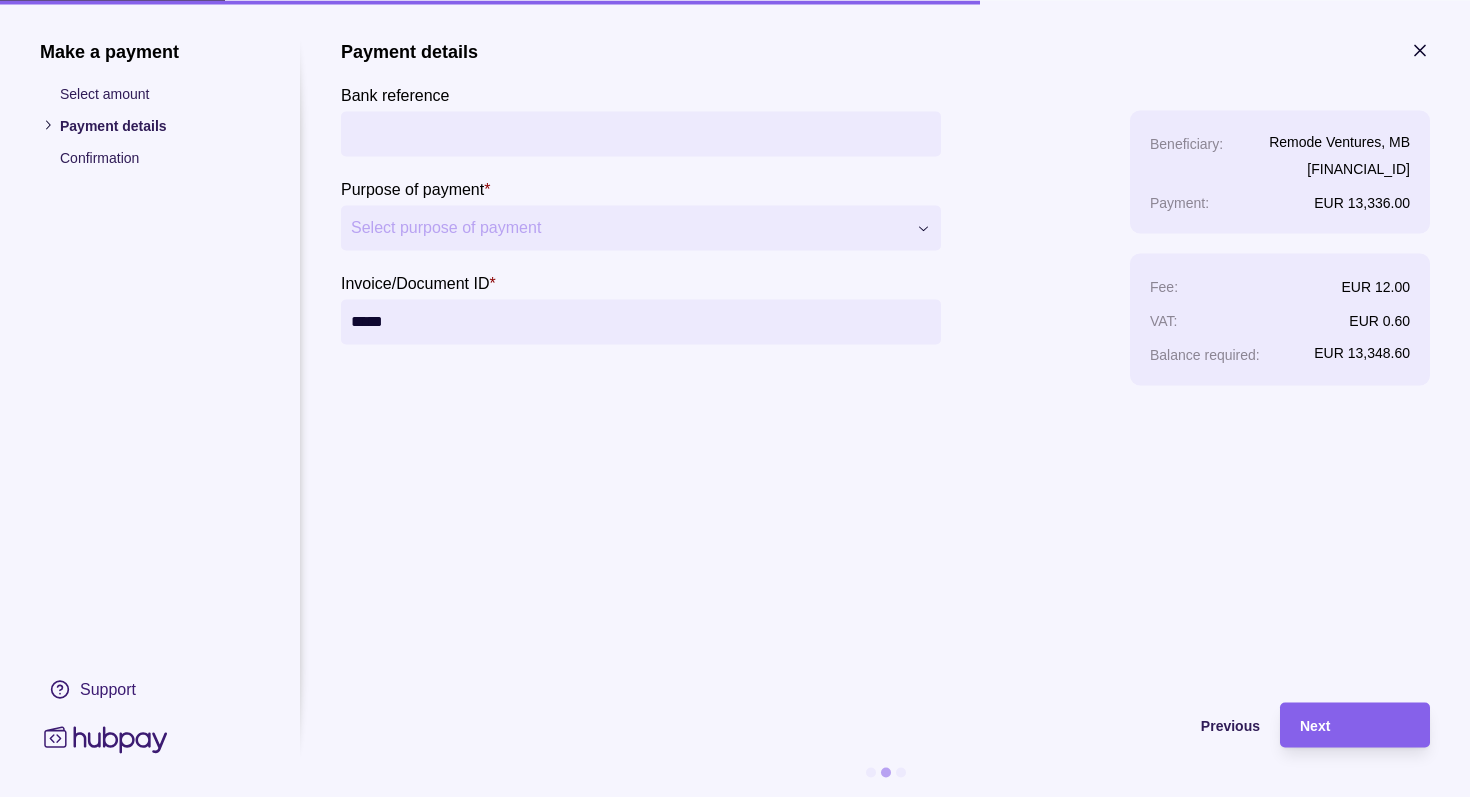 type on "*****" 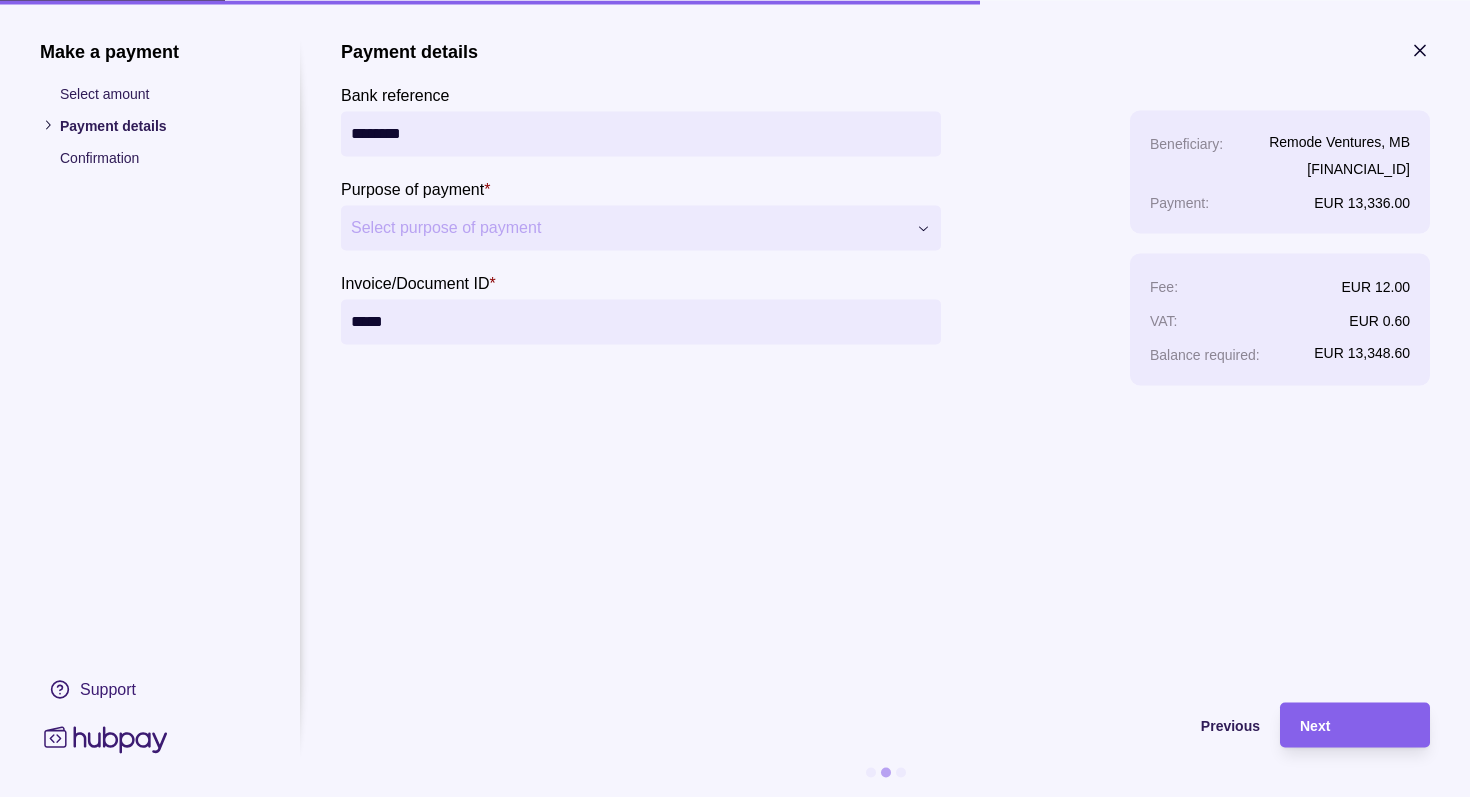 click on "*****" at bounding box center (641, 321) 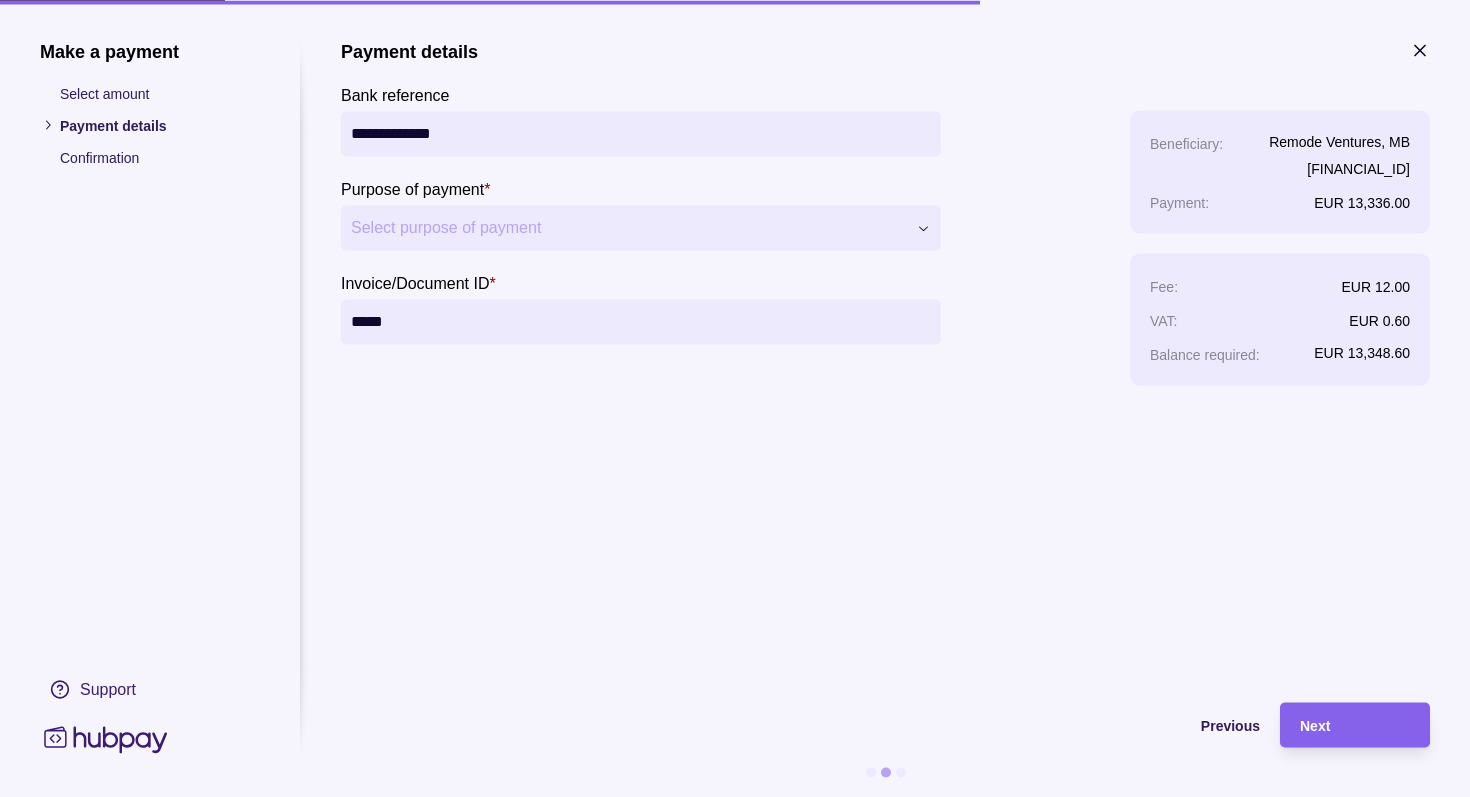type on "**********" 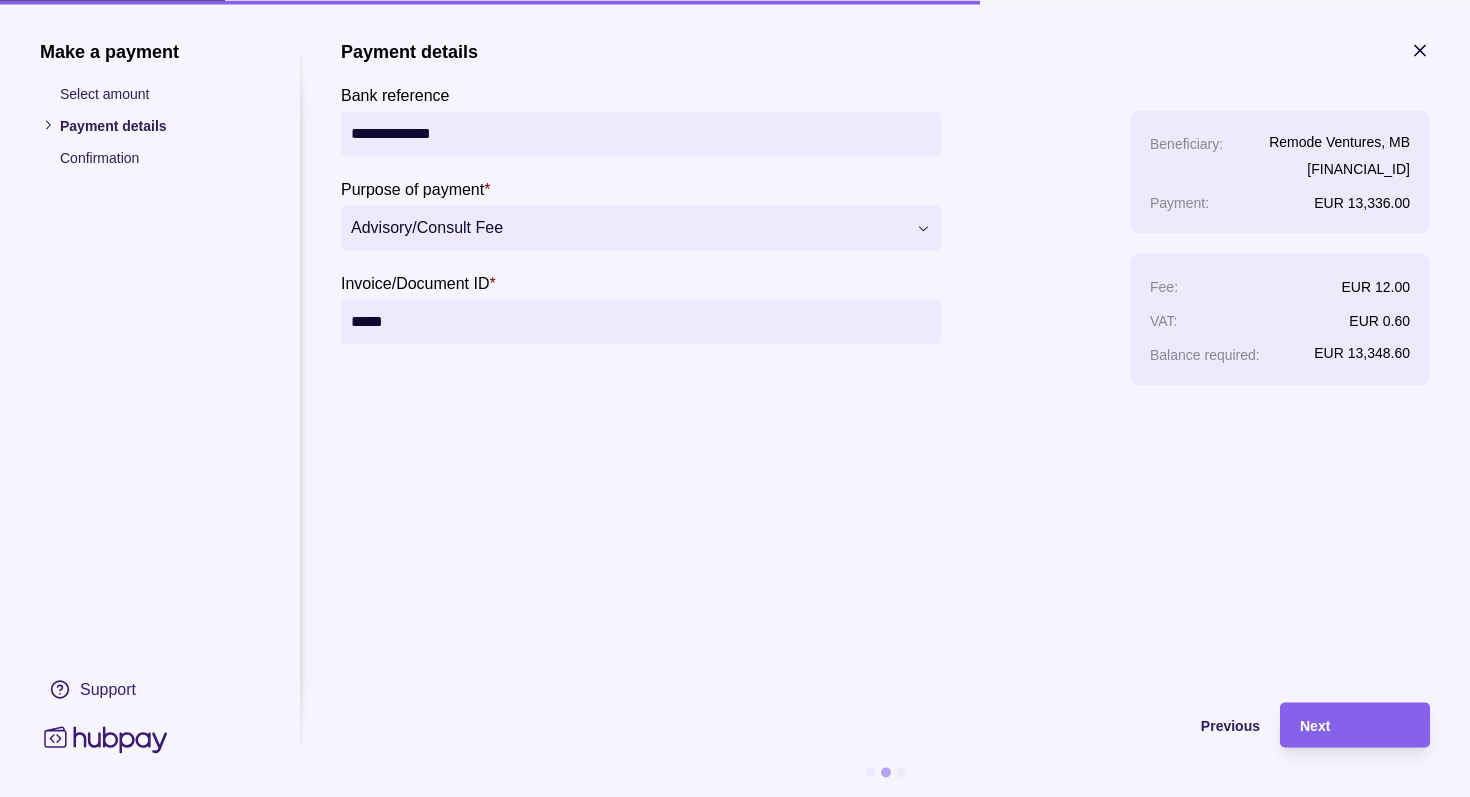 click on "**********" at bounding box center (885, 361) 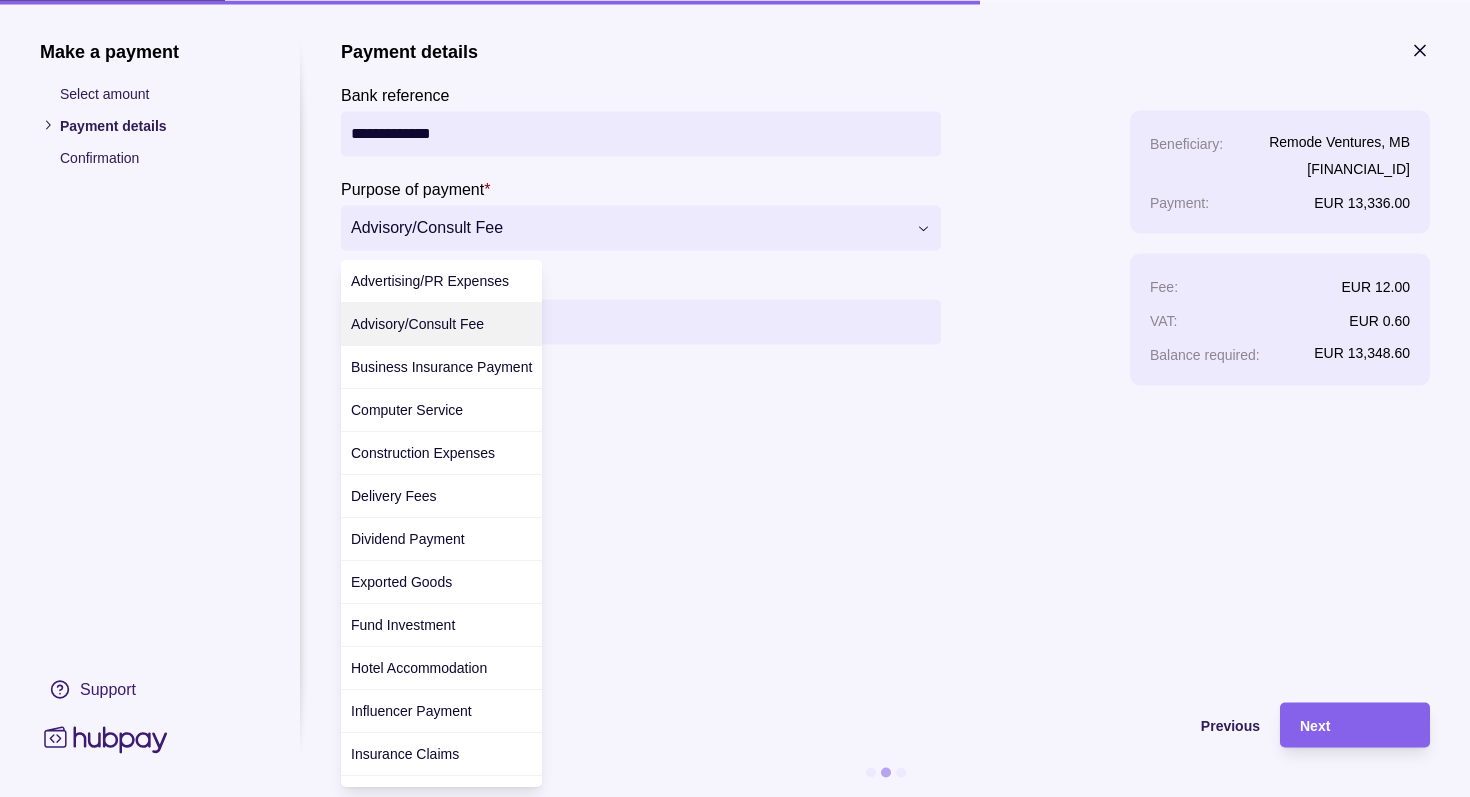 click on "**********" at bounding box center (735, 762) 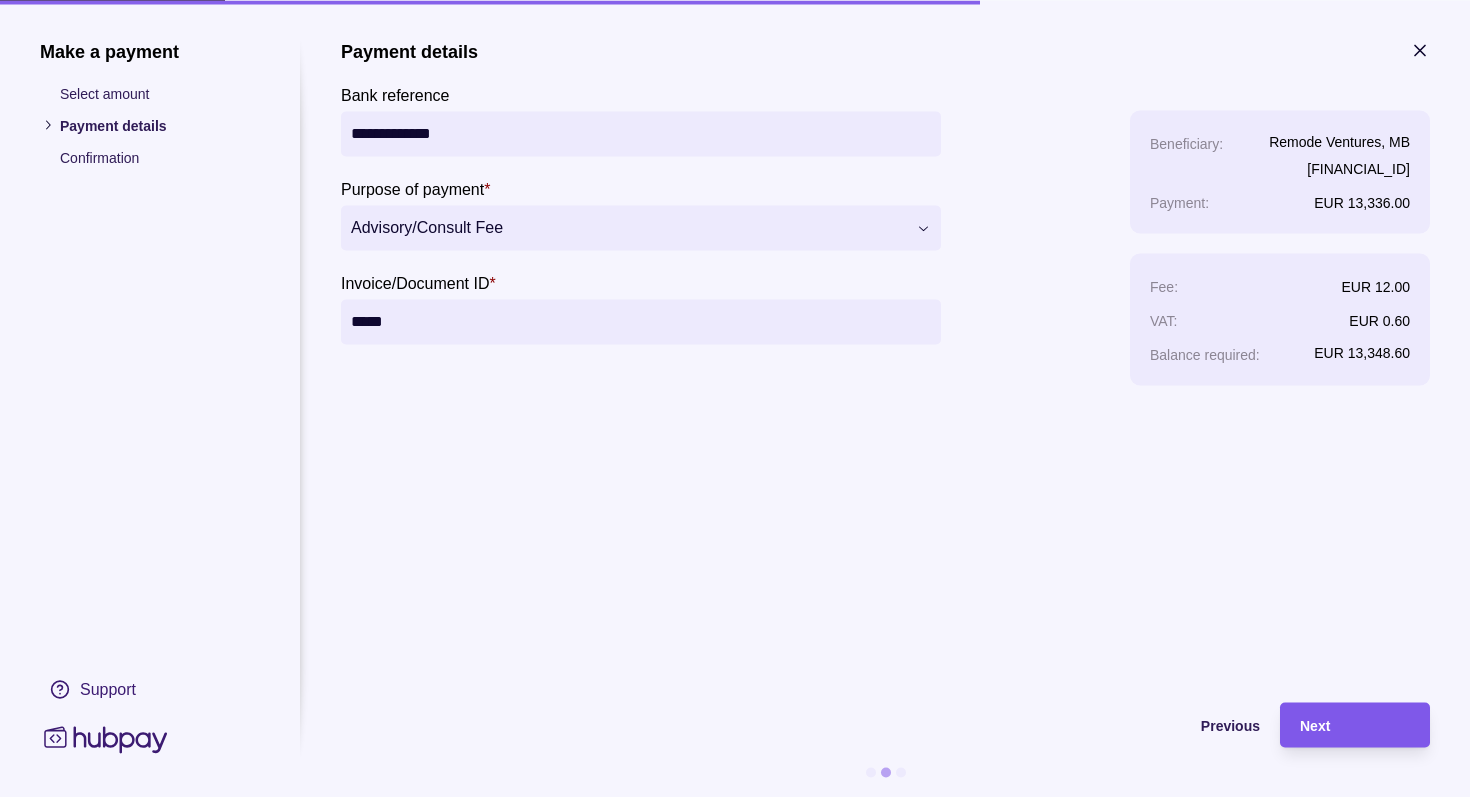 click on "Next" at bounding box center [1355, 725] 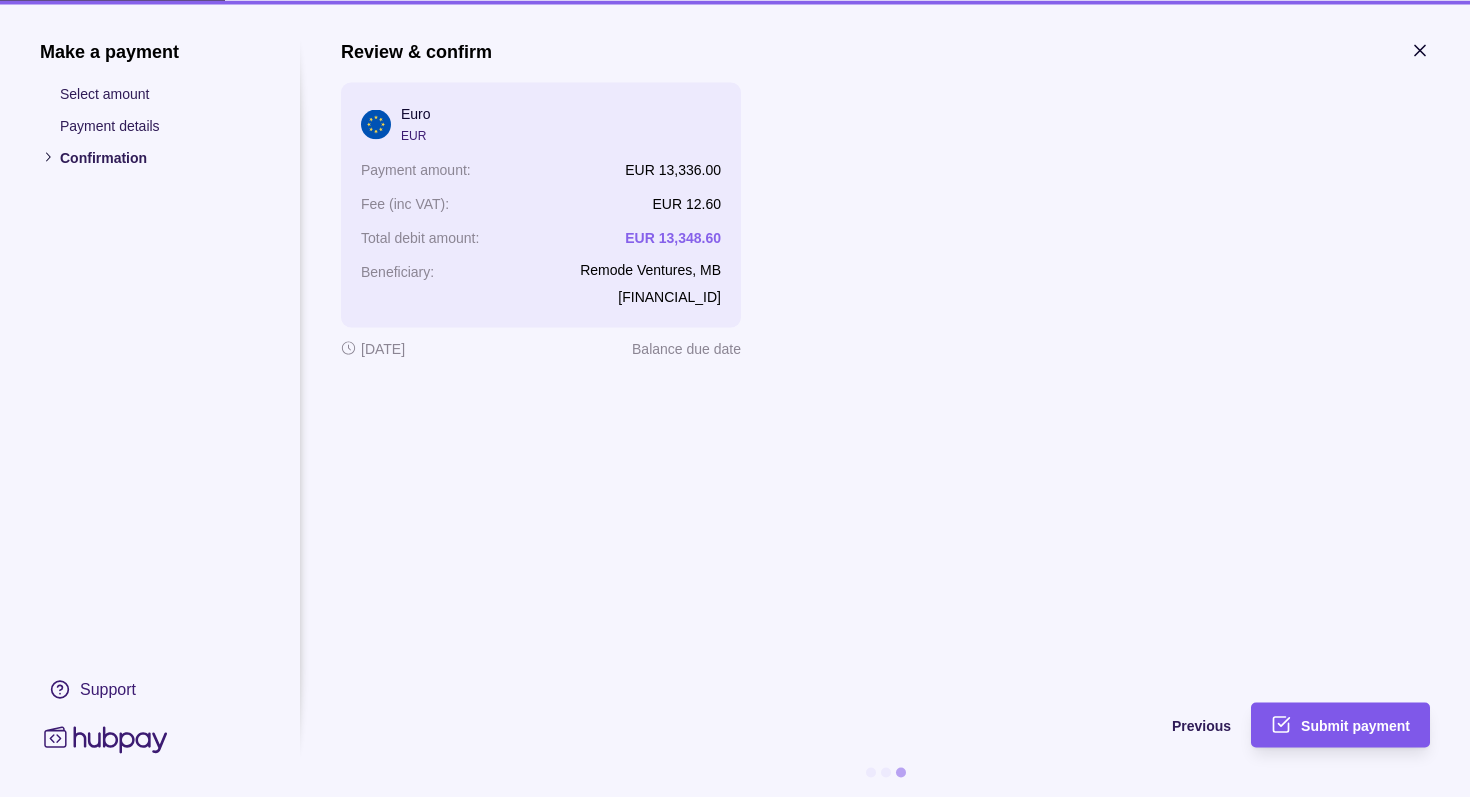 click on "Submit payment" at bounding box center (1355, 725) 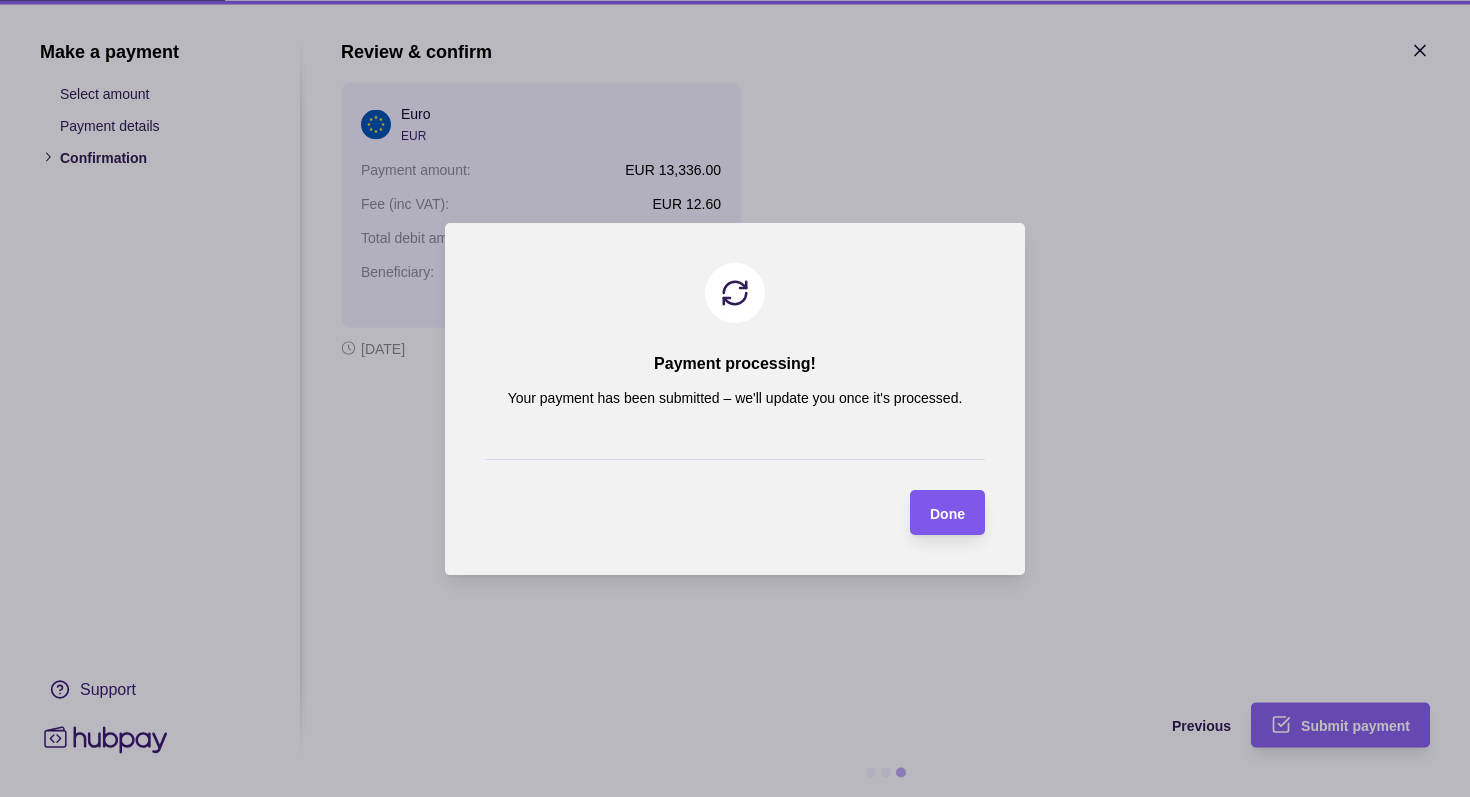 click on "Done" at bounding box center [947, 513] 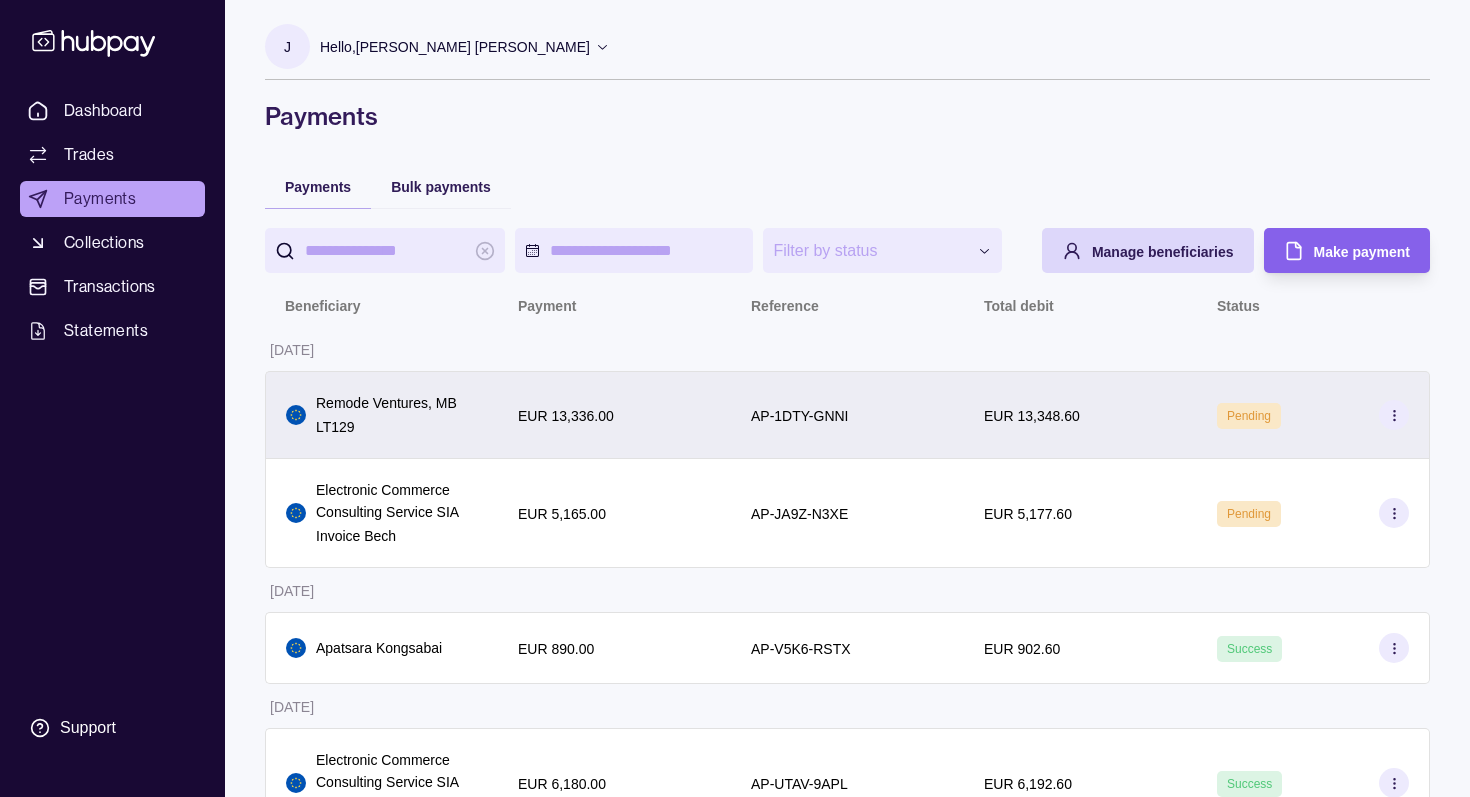 click on "AP-1DTY-GNNI" at bounding box center (847, 415) 